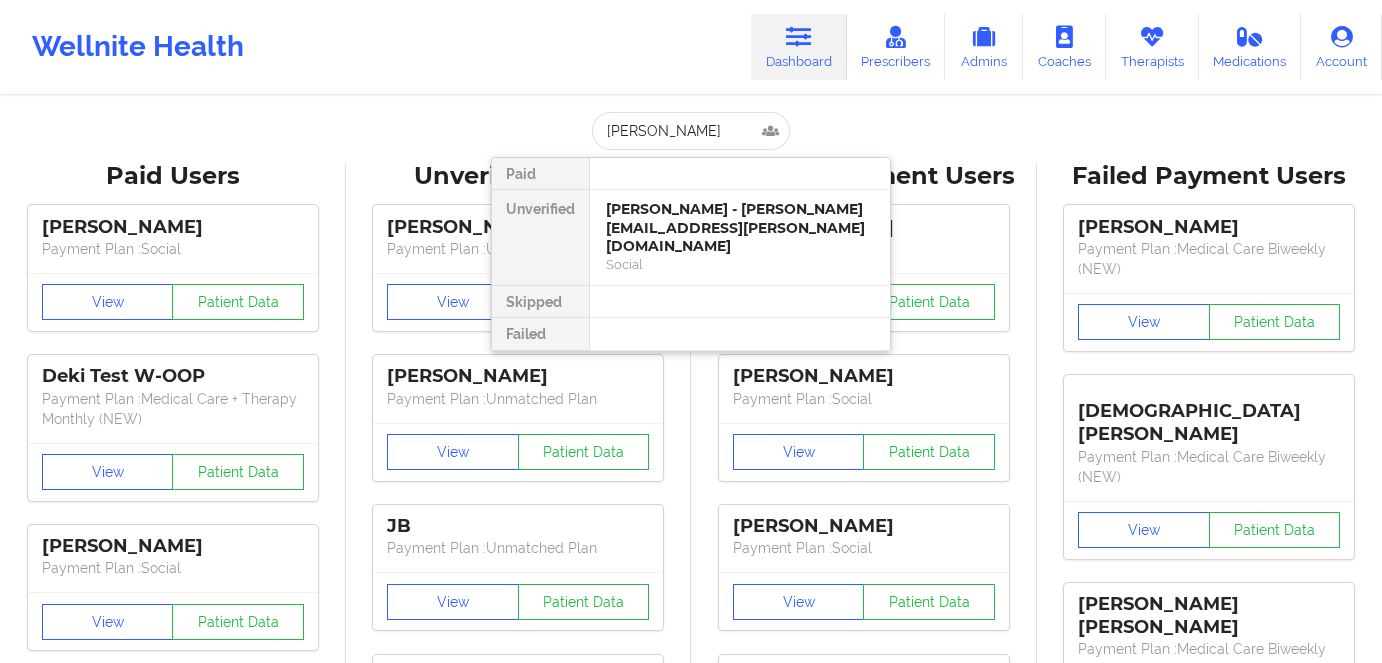scroll, scrollTop: 0, scrollLeft: 0, axis: both 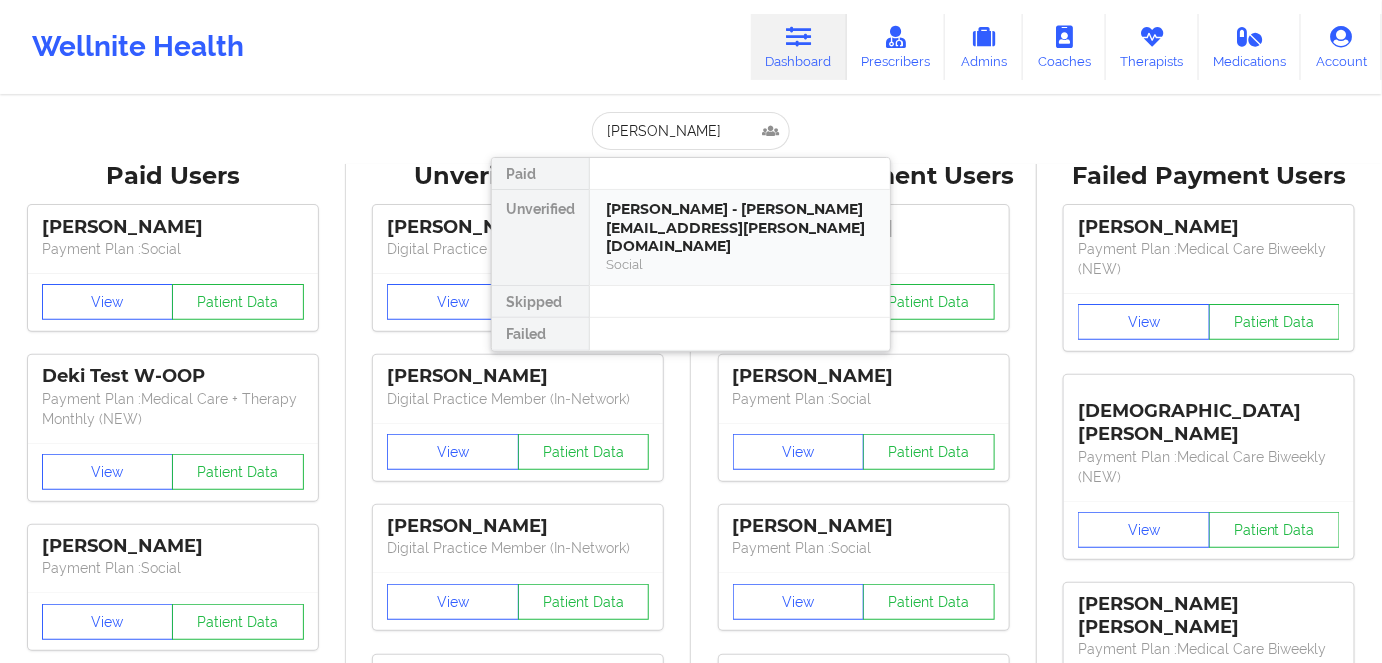 click on "Social" at bounding box center (740, 264) 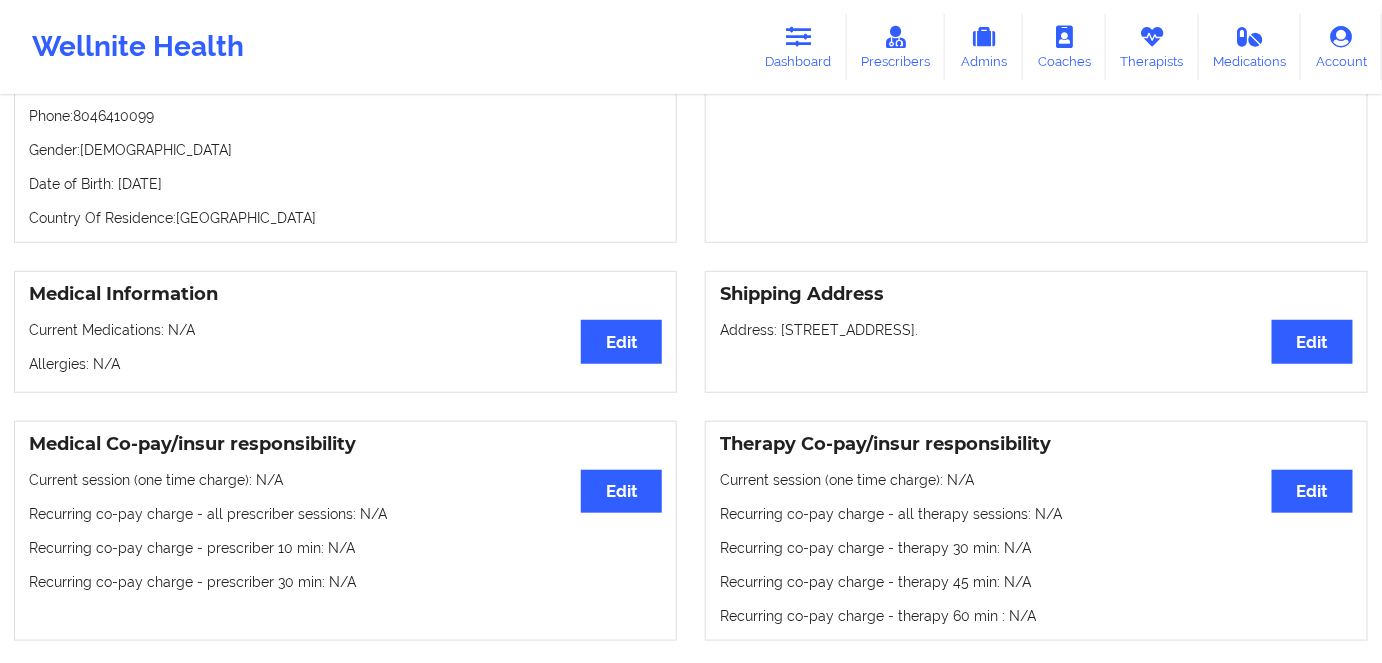 scroll, scrollTop: 272, scrollLeft: 0, axis: vertical 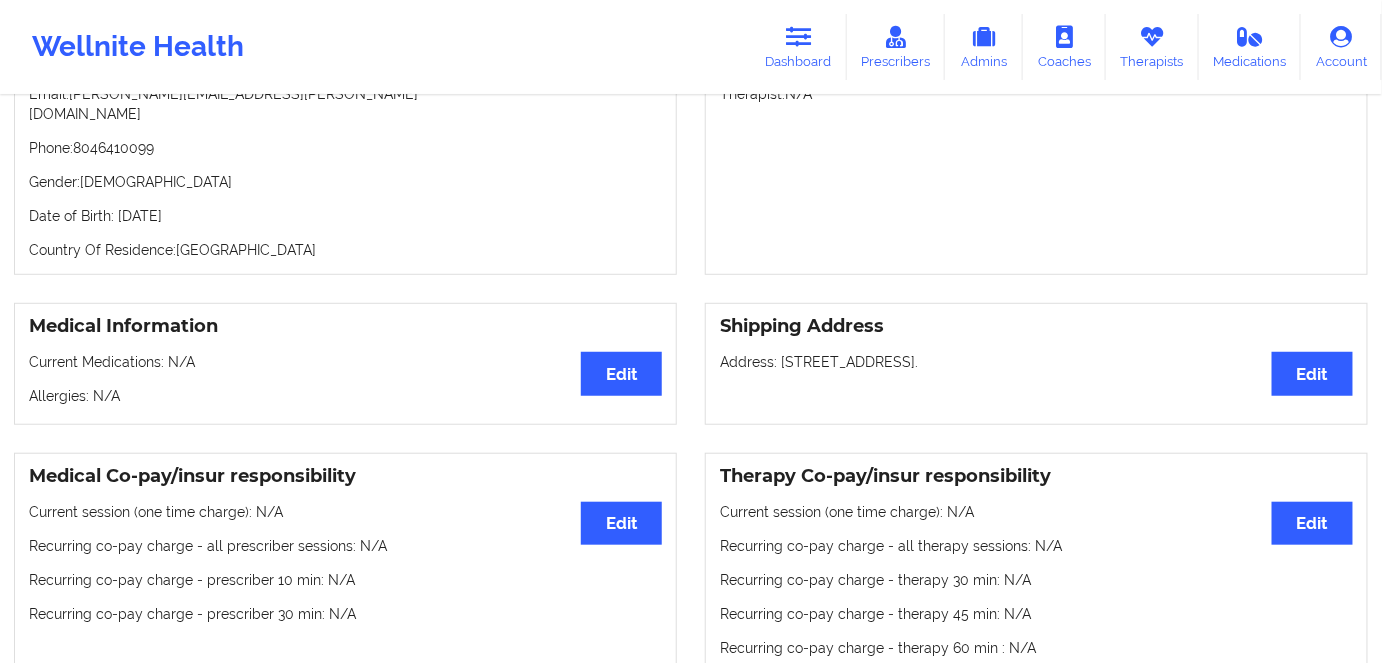 click on "Date of Birth:   [DEMOGRAPHIC_DATA]" at bounding box center [345, 216] 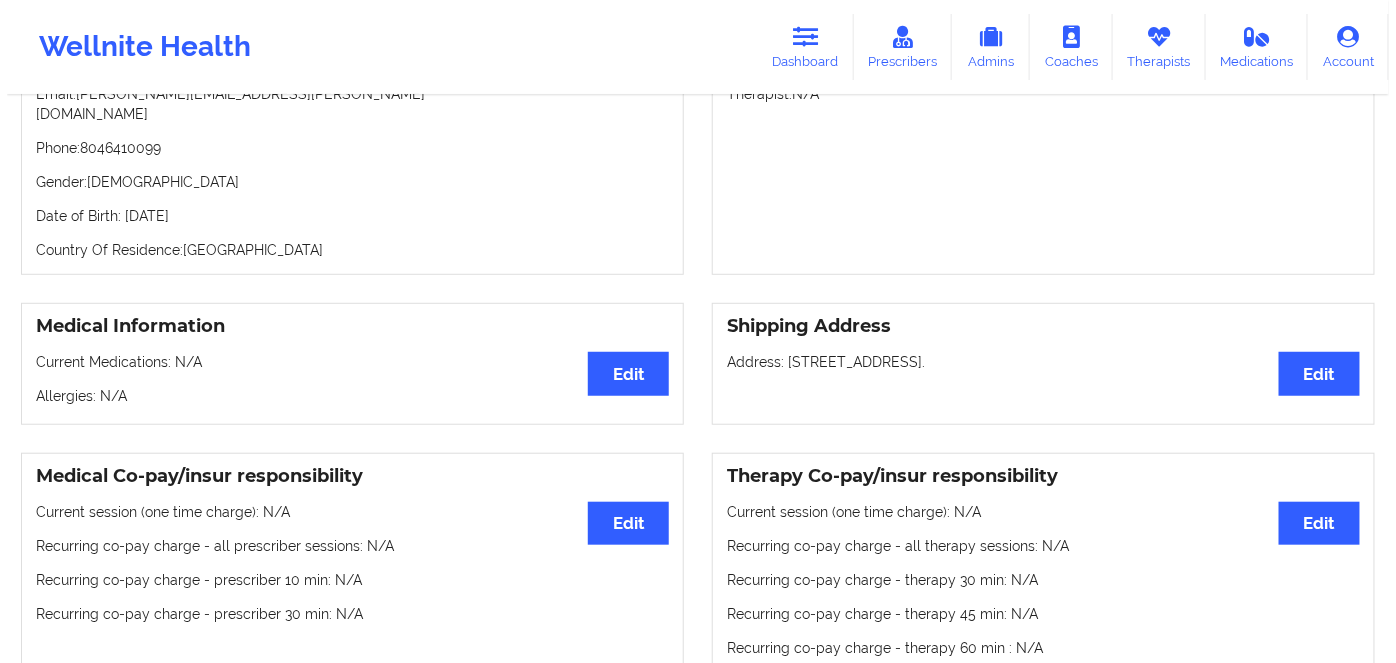 scroll, scrollTop: 0, scrollLeft: 0, axis: both 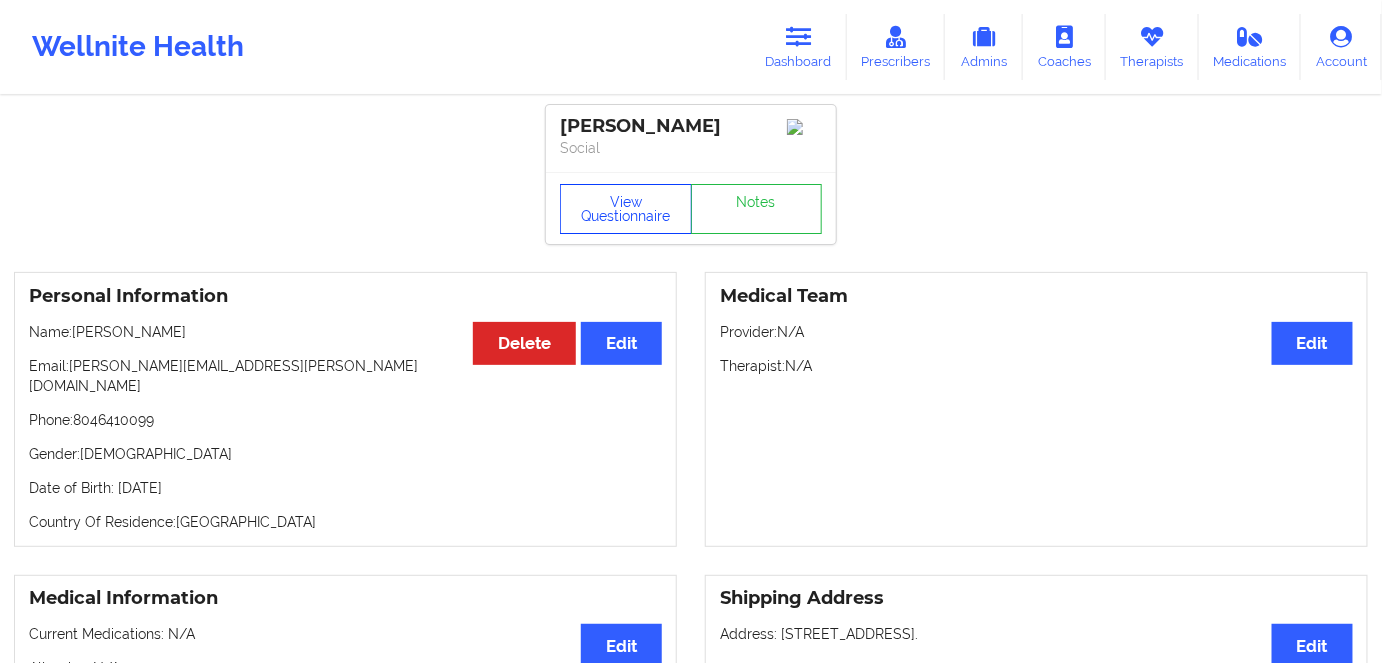 click on "View Questionnaire" at bounding box center [626, 209] 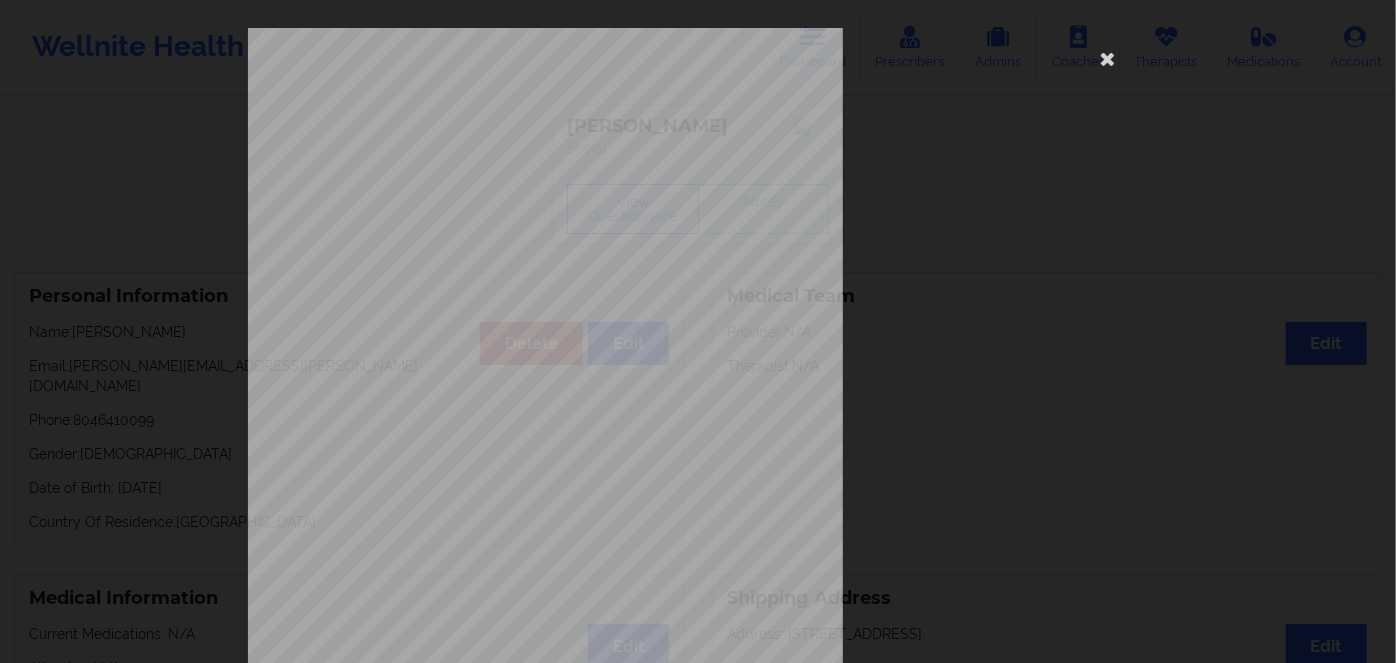 scroll, scrollTop: 290, scrollLeft: 0, axis: vertical 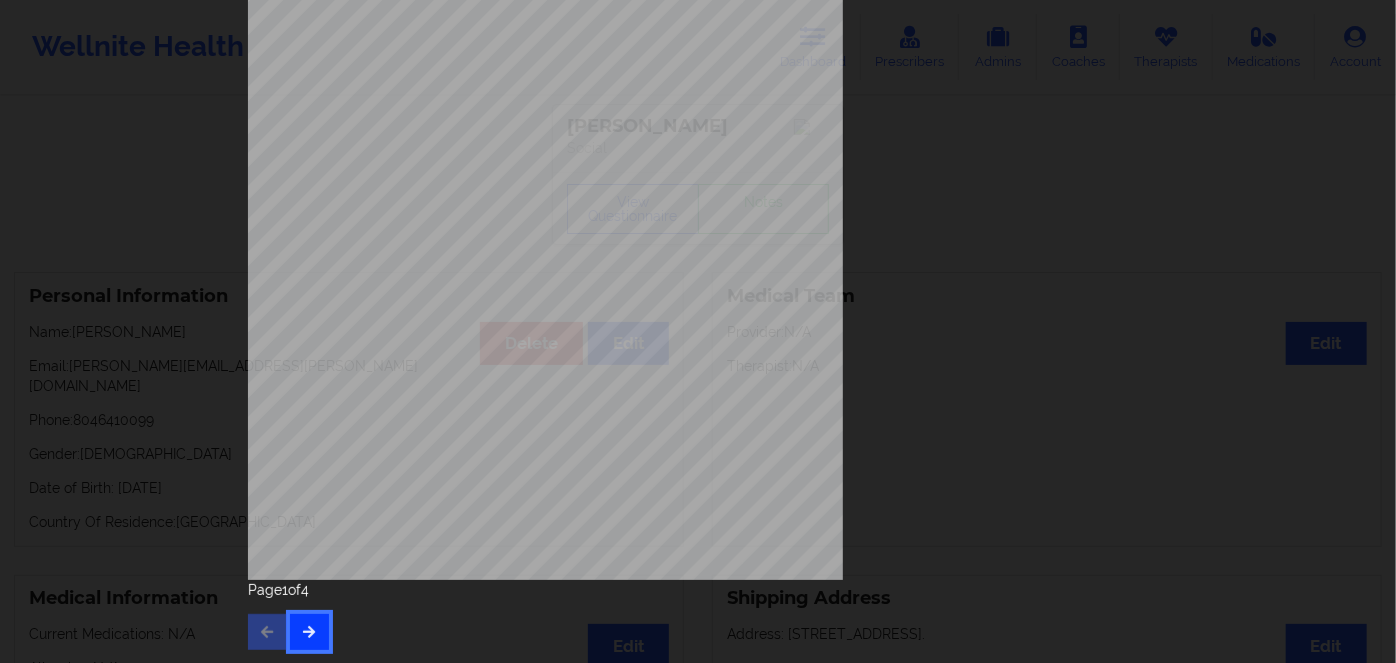click at bounding box center (309, 632) 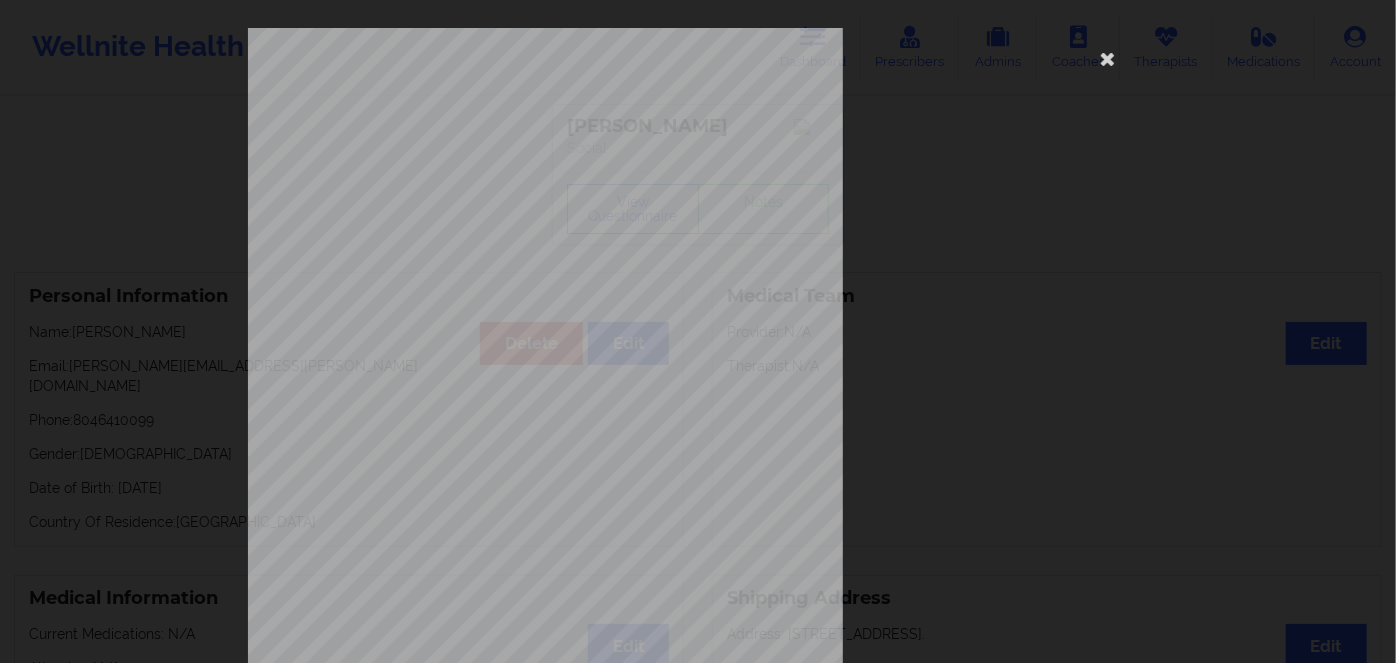 scroll, scrollTop: 290, scrollLeft: 0, axis: vertical 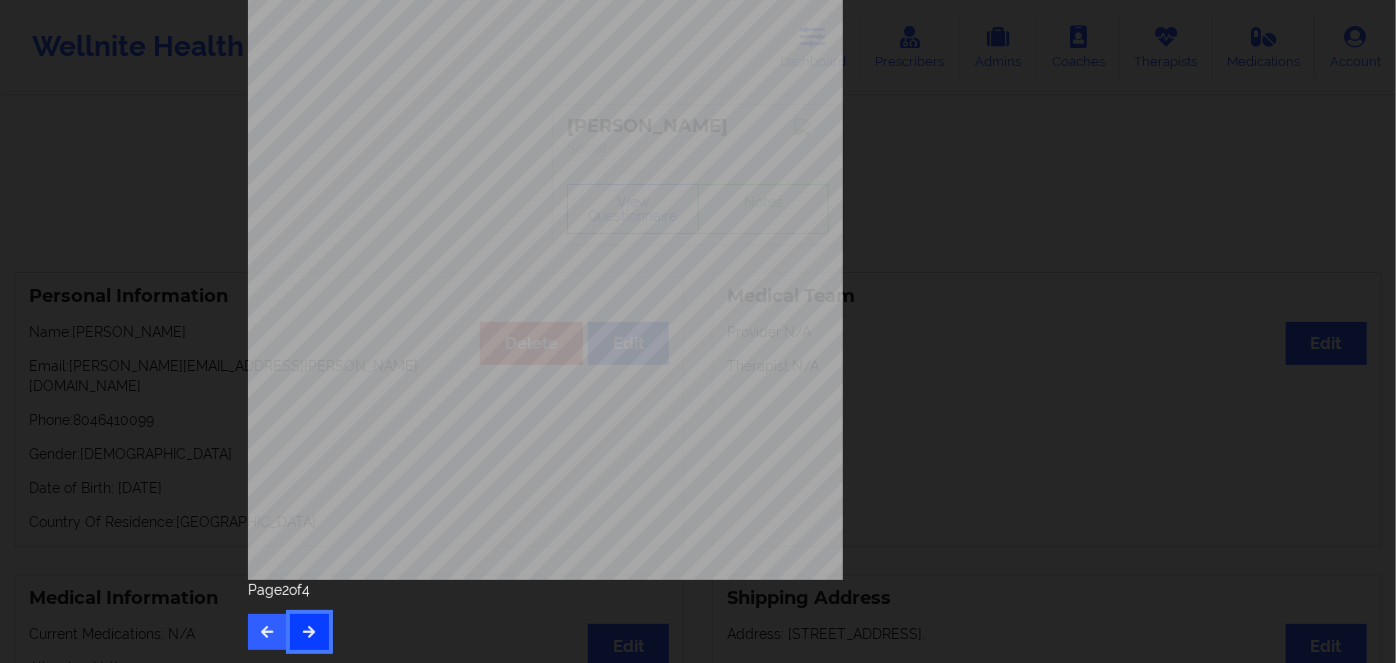 click at bounding box center [309, 631] 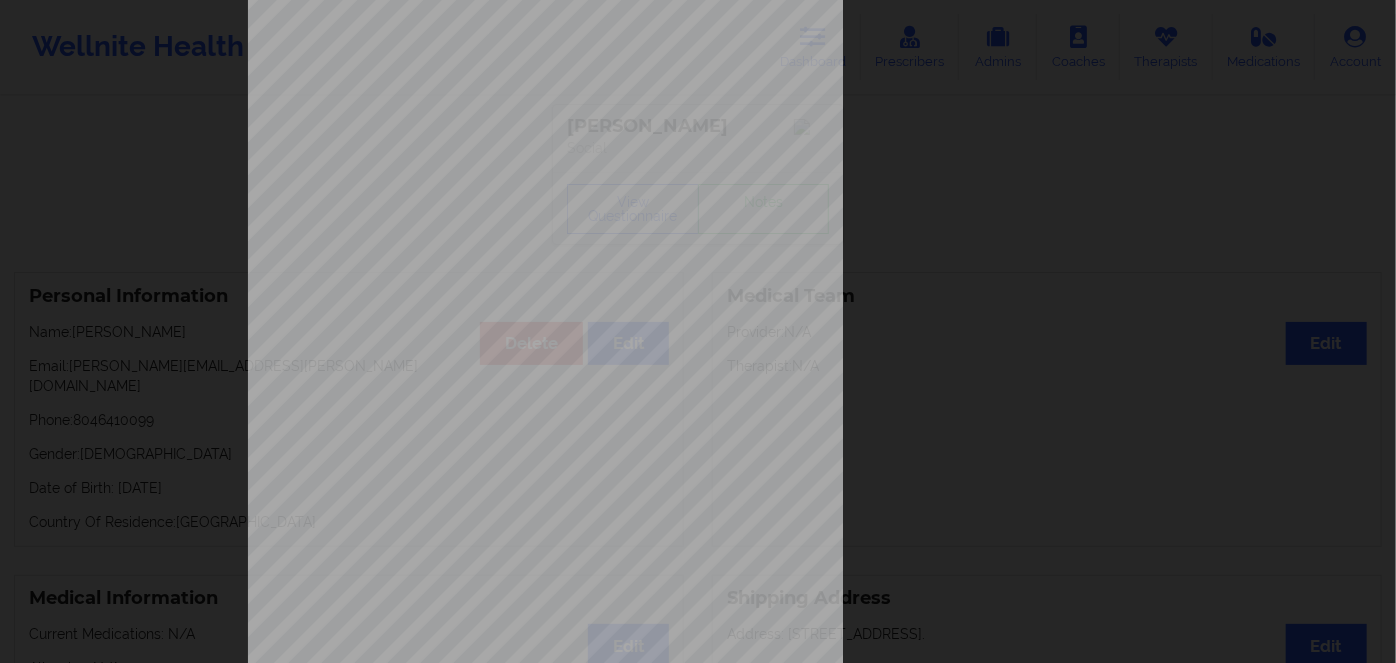 scroll, scrollTop: 290, scrollLeft: 0, axis: vertical 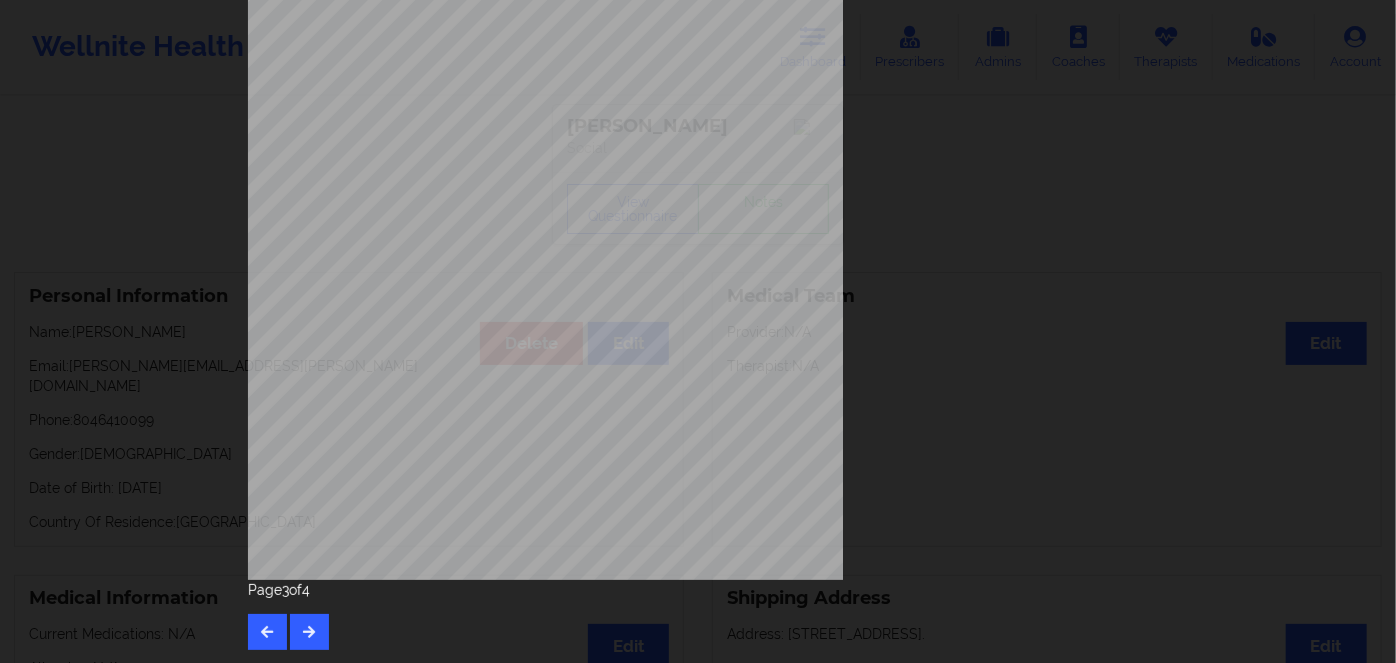 click on "000000" at bounding box center (471, 408) 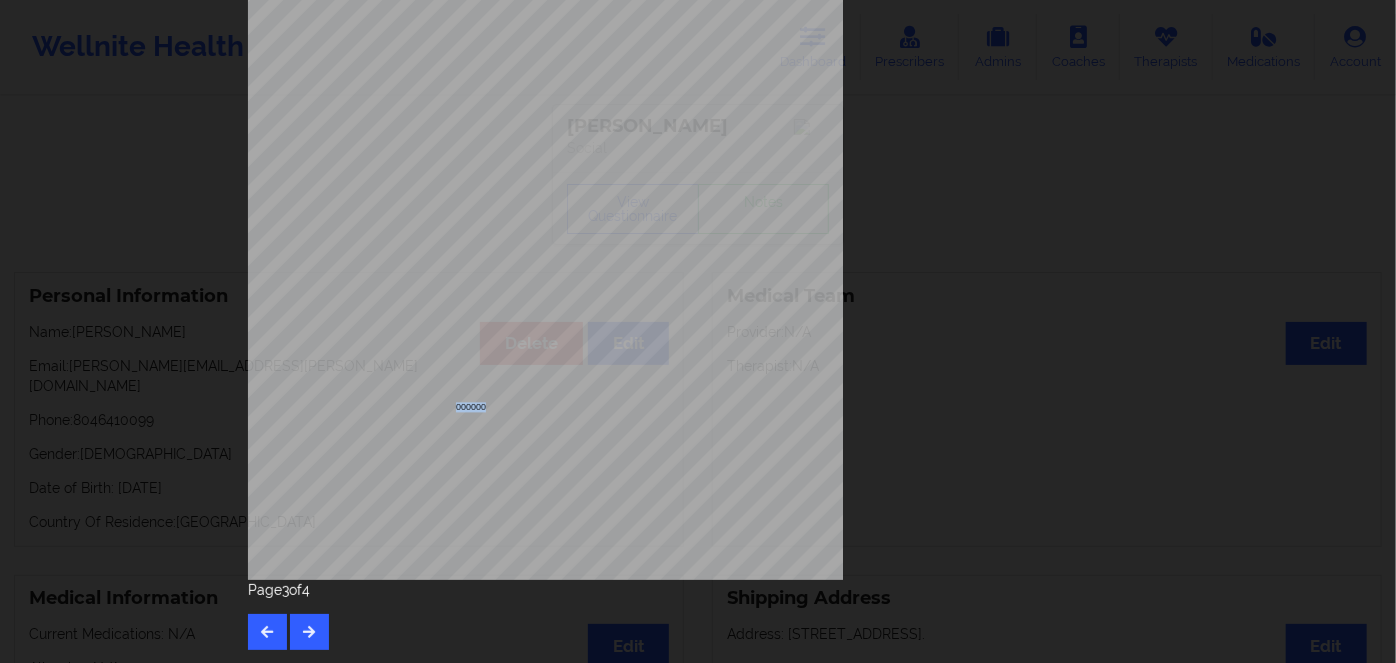 click on "000000" at bounding box center [471, 408] 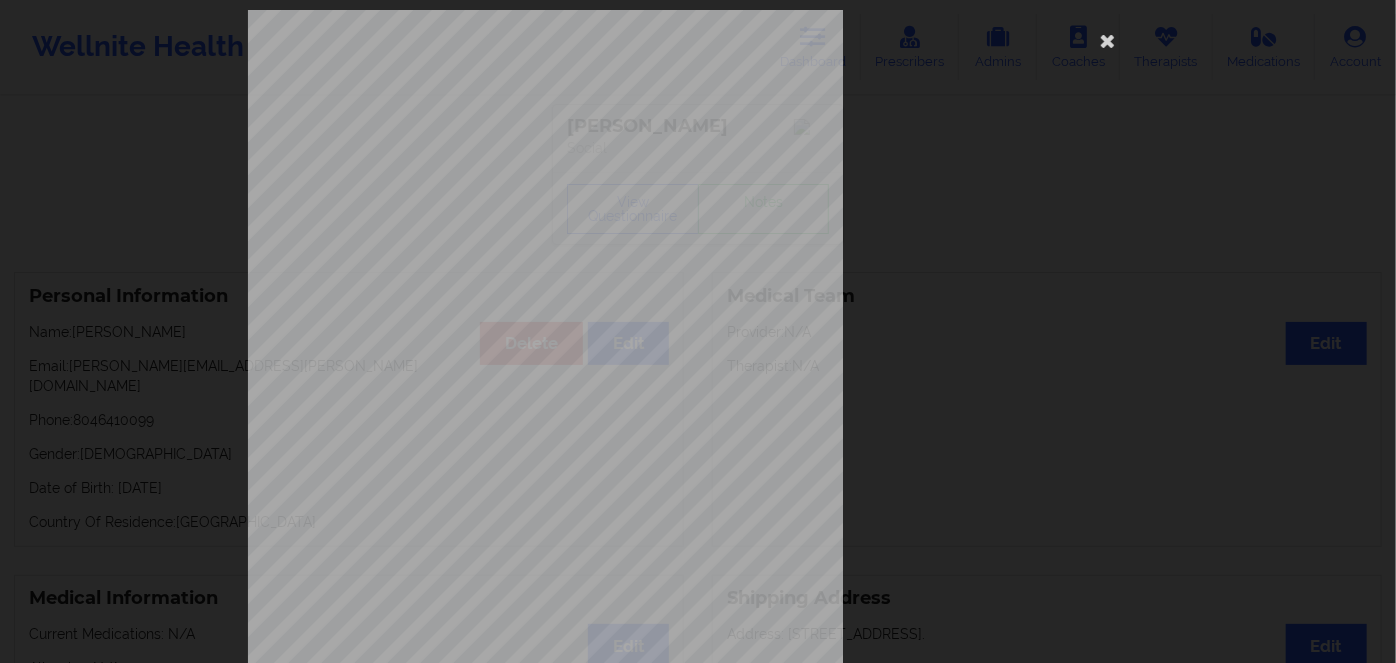 scroll, scrollTop: 290, scrollLeft: 0, axis: vertical 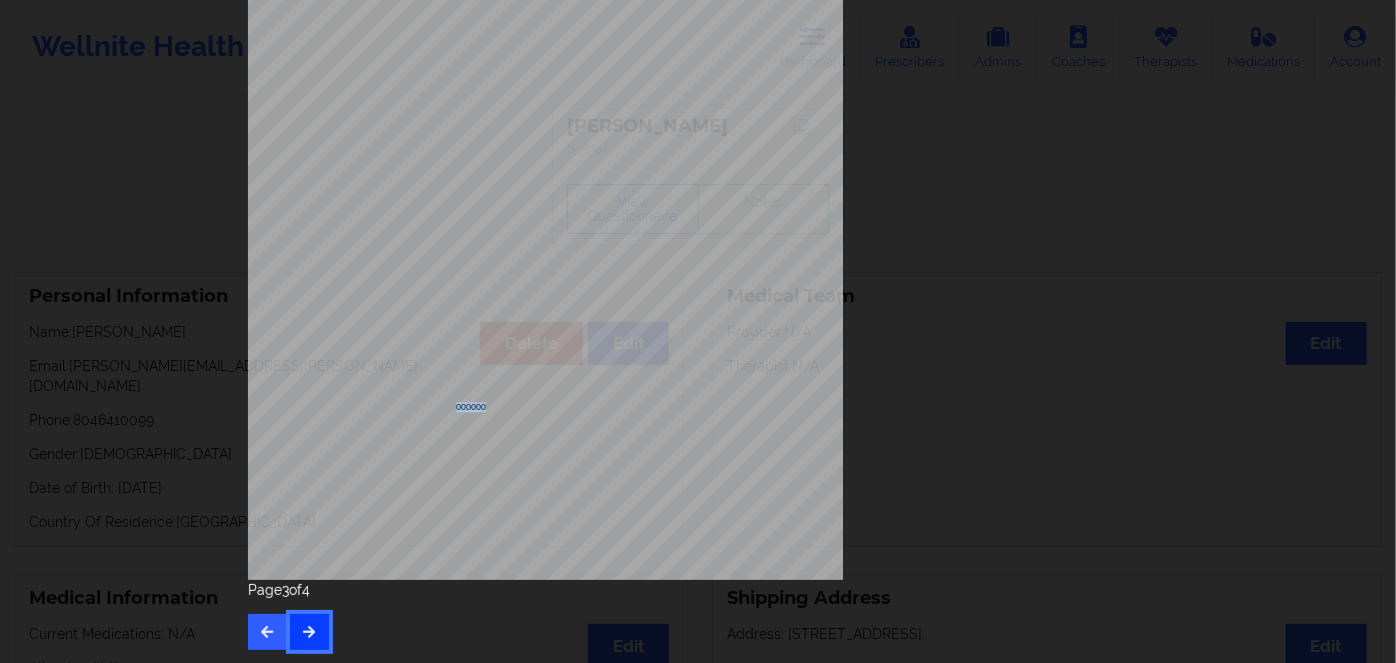 click at bounding box center [309, 632] 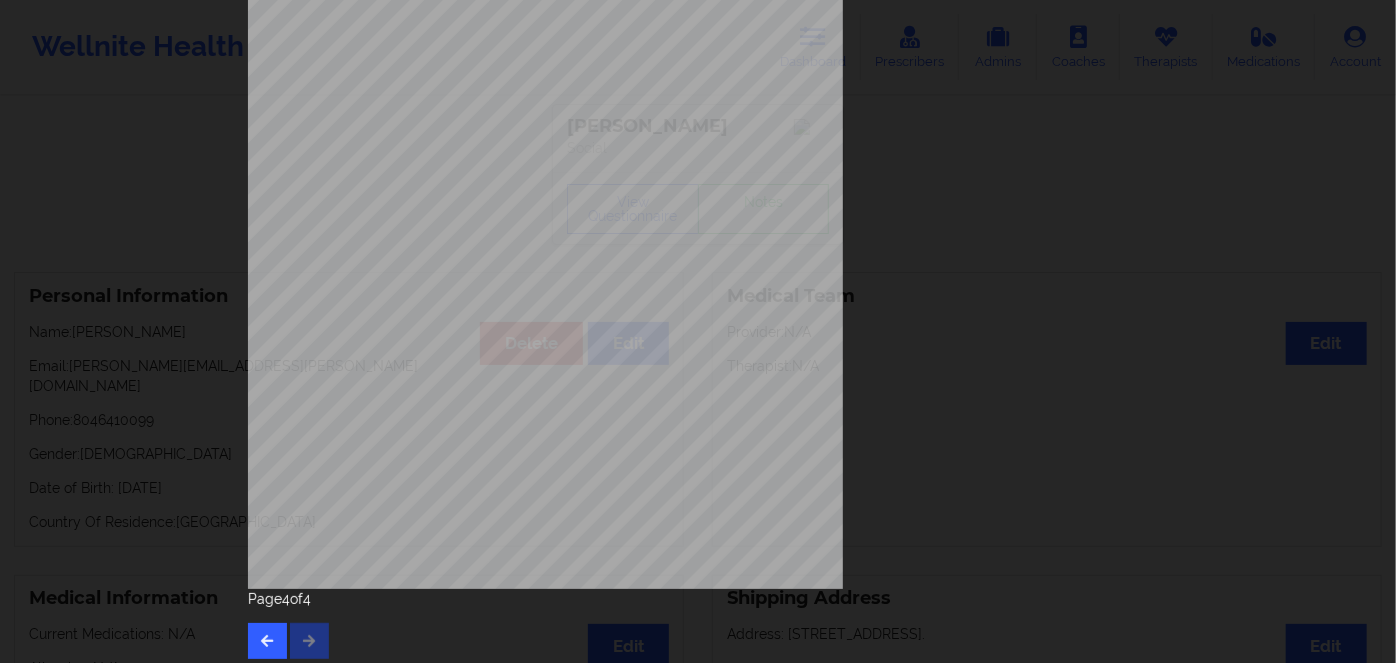 scroll, scrollTop: 290, scrollLeft: 0, axis: vertical 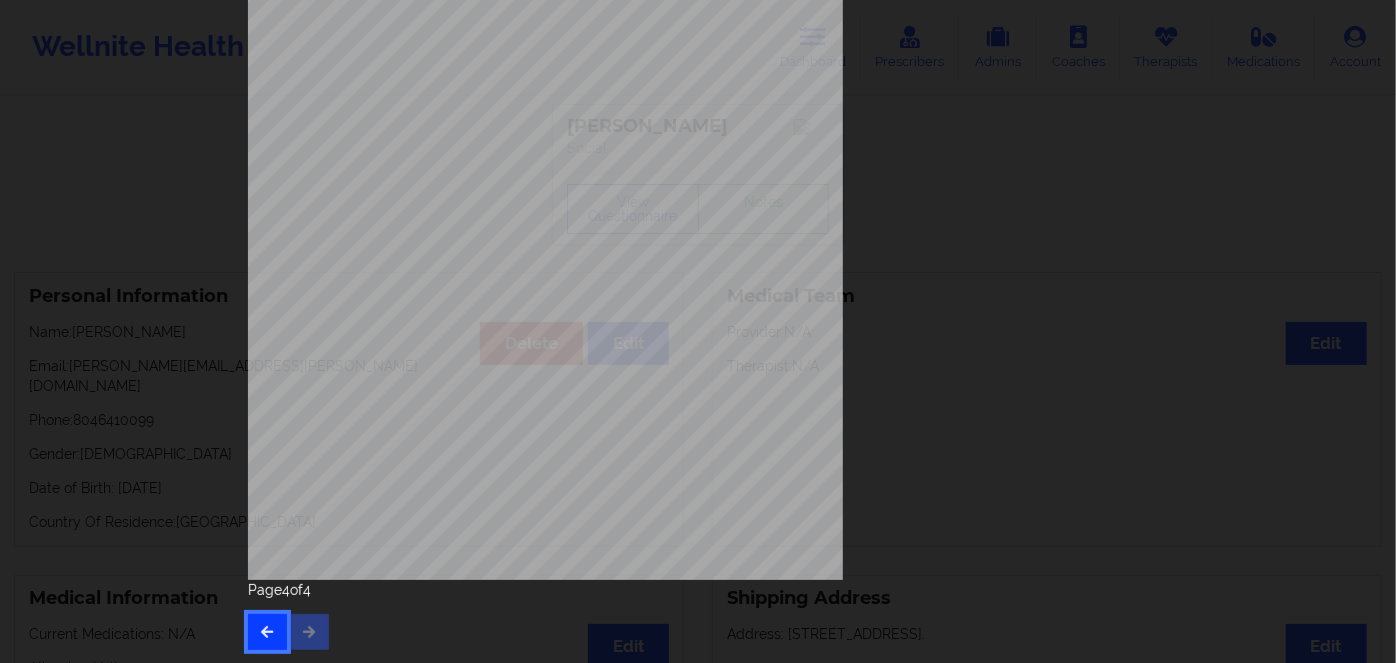 click at bounding box center [267, 632] 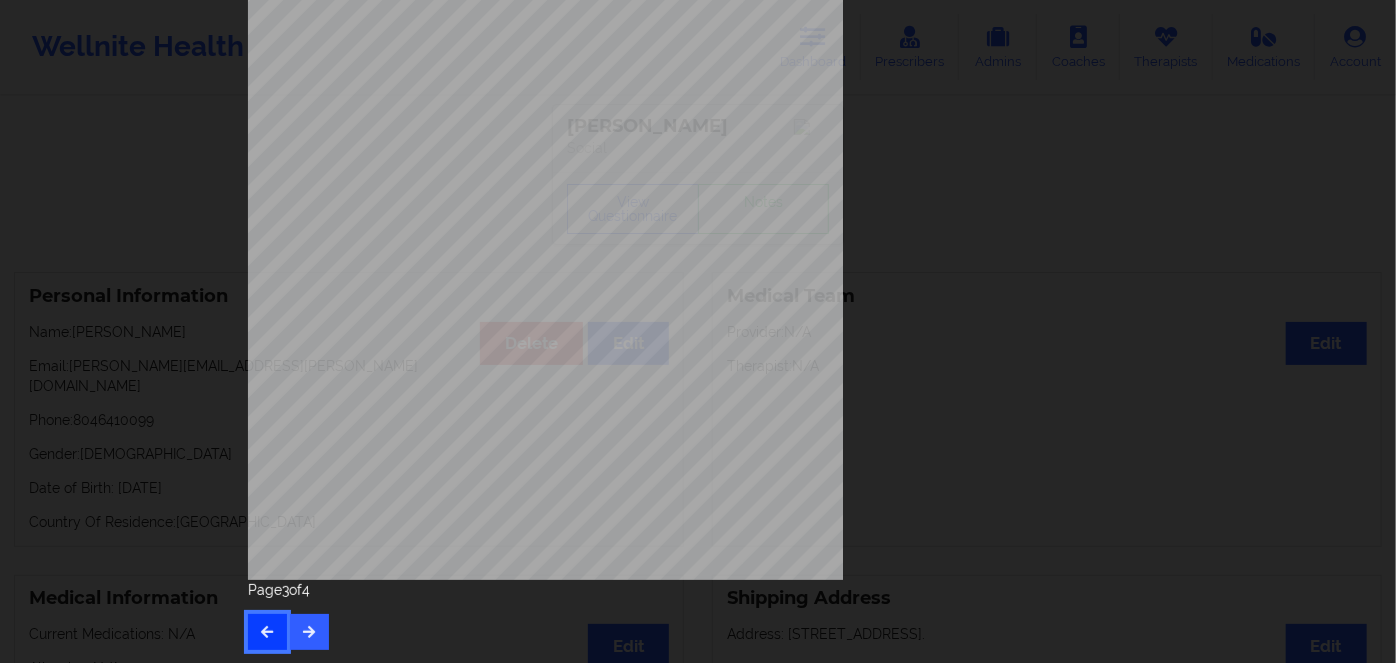 click at bounding box center [267, 632] 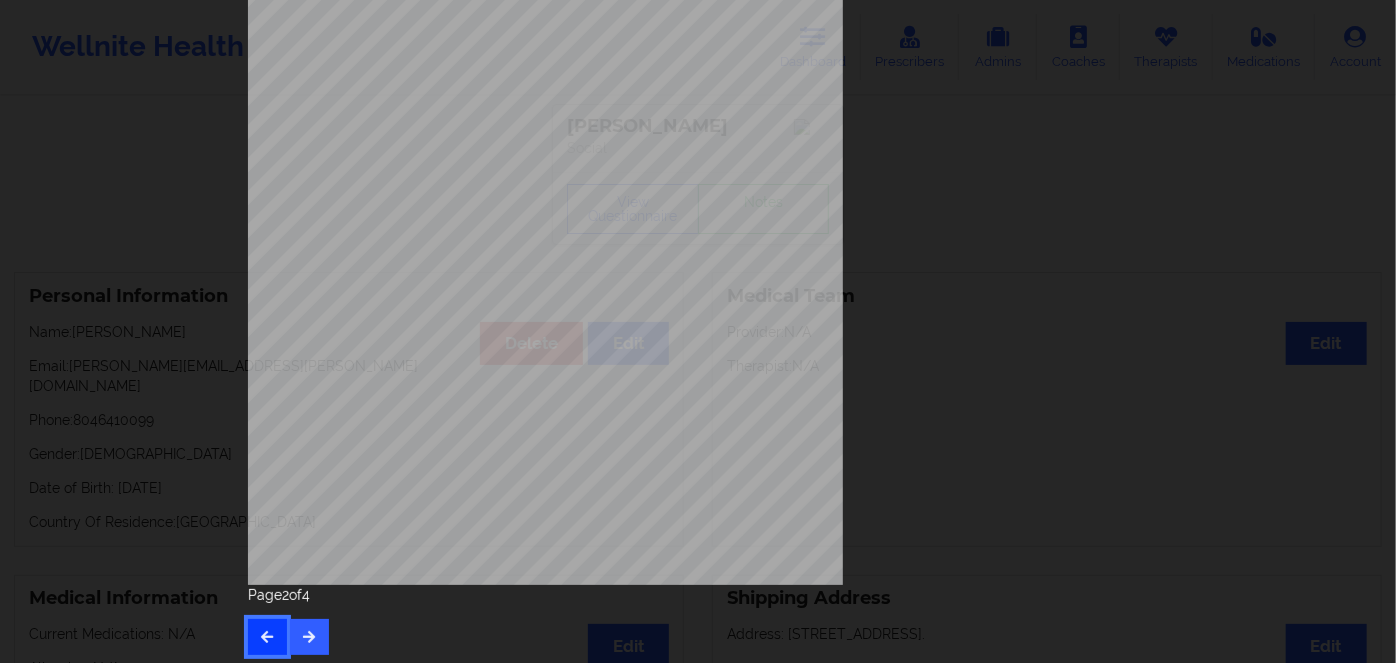 scroll, scrollTop: 290, scrollLeft: 0, axis: vertical 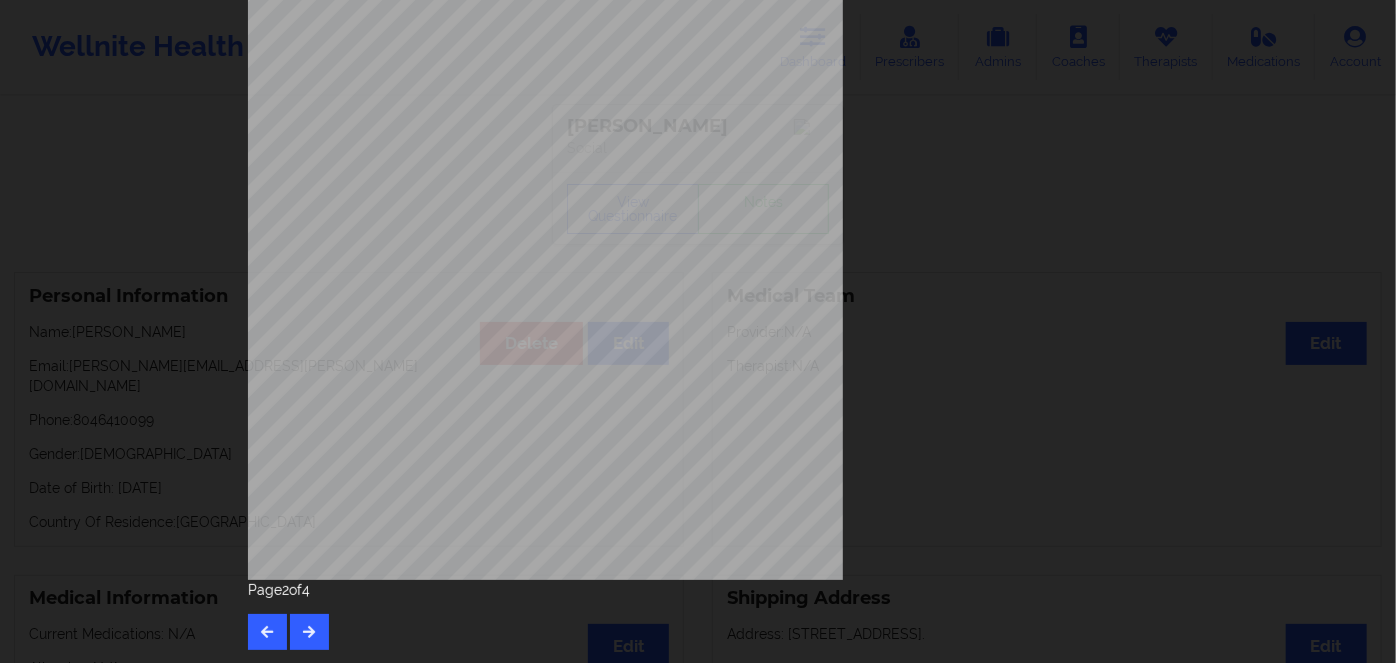 click on "Page  2  of  4" at bounding box center [698, 615] 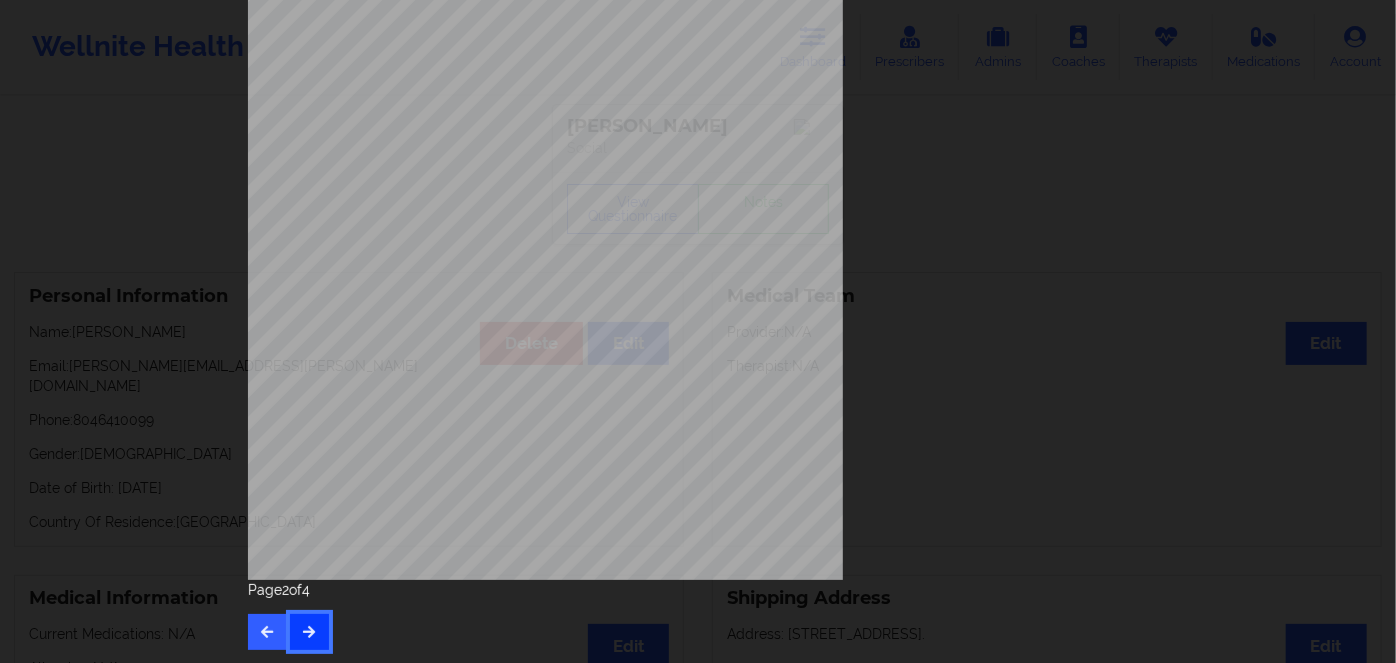 click at bounding box center [309, 632] 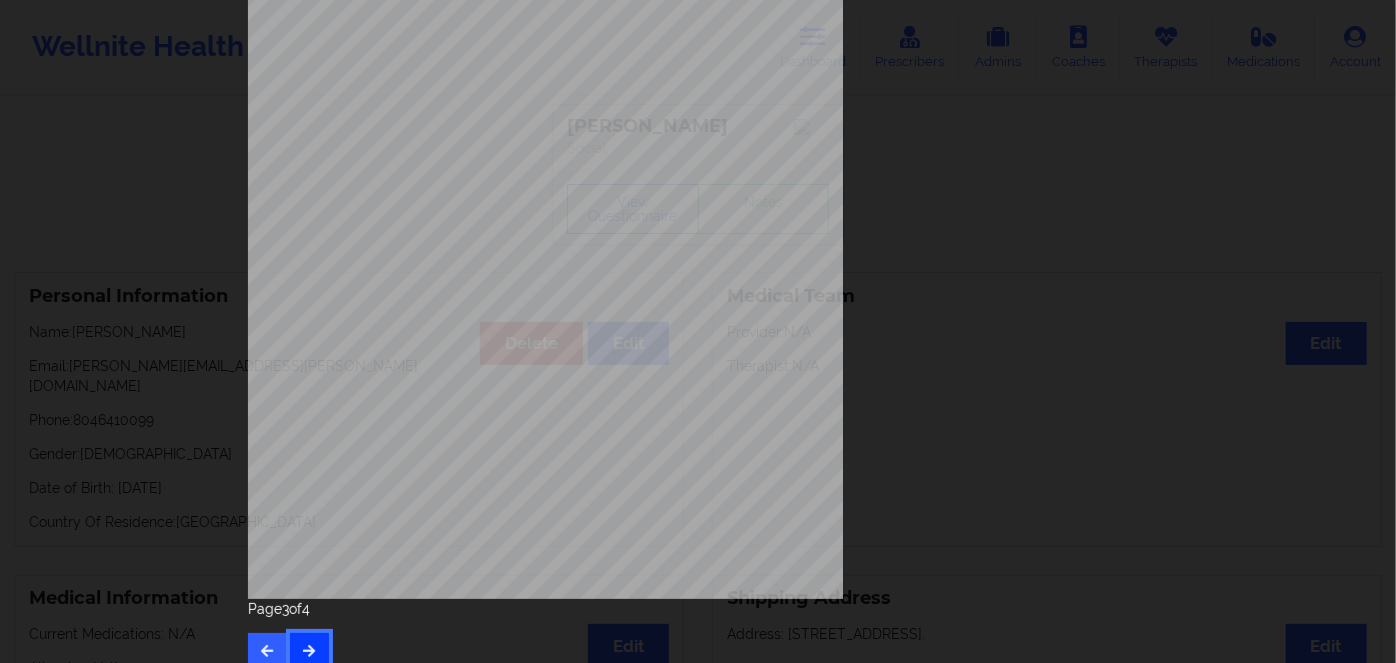 scroll, scrollTop: 290, scrollLeft: 0, axis: vertical 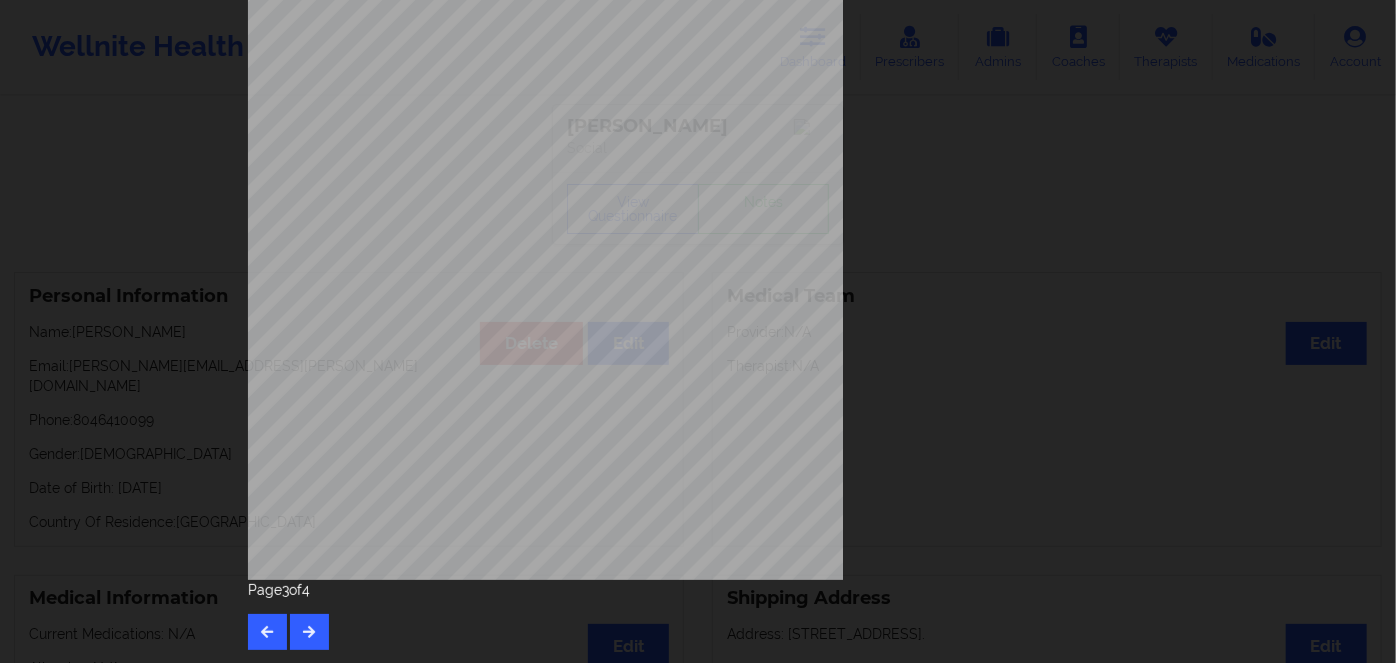 click on "000000" at bounding box center [471, 408] 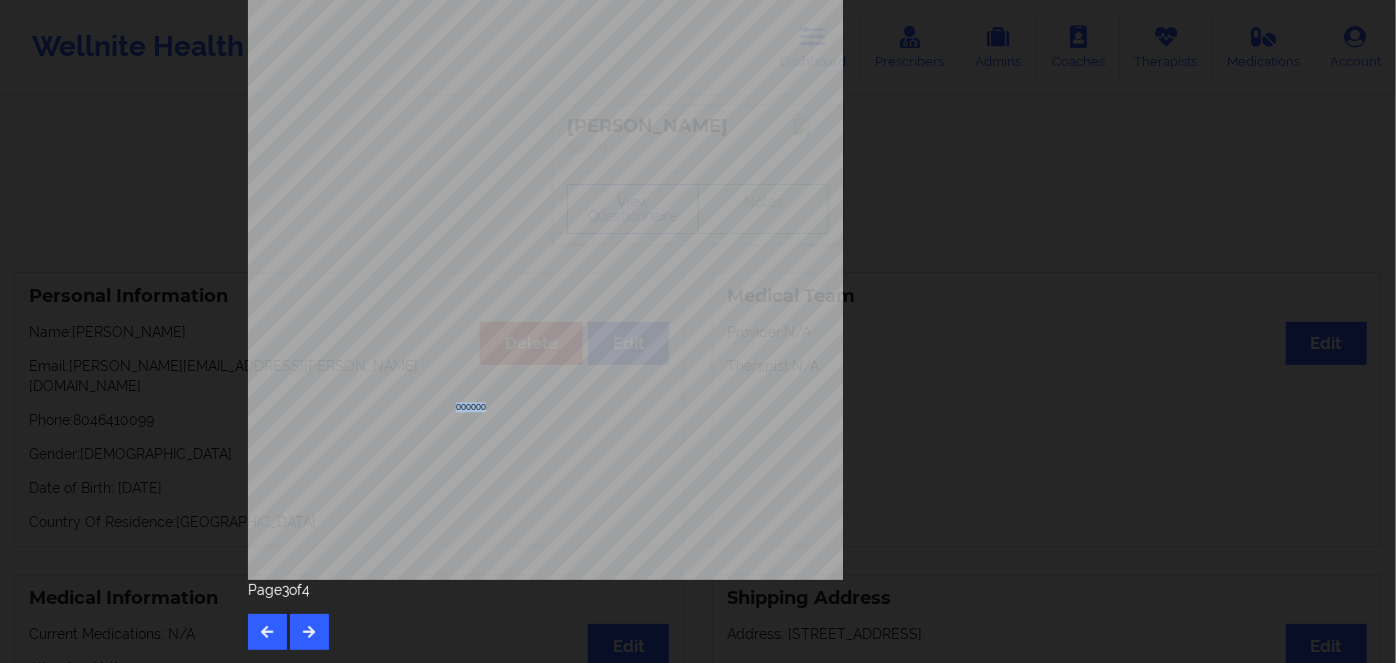 click on "000000" at bounding box center (471, 408) 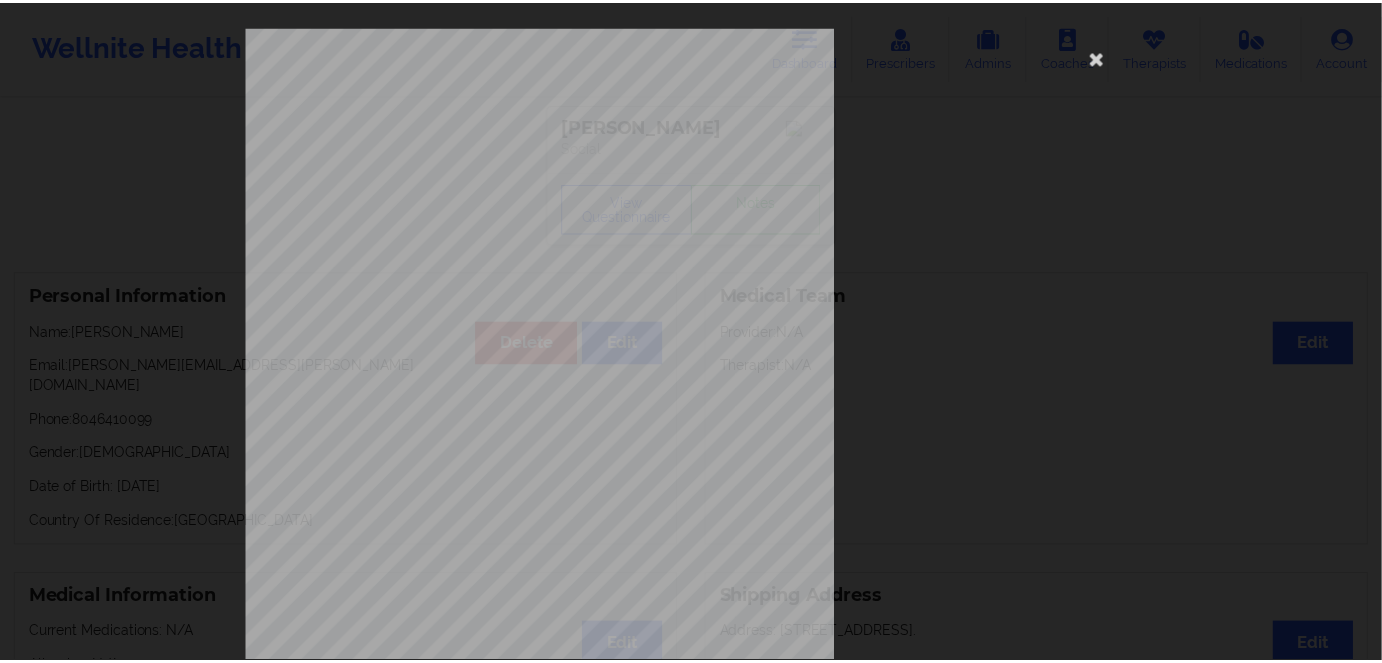 scroll, scrollTop: 0, scrollLeft: 0, axis: both 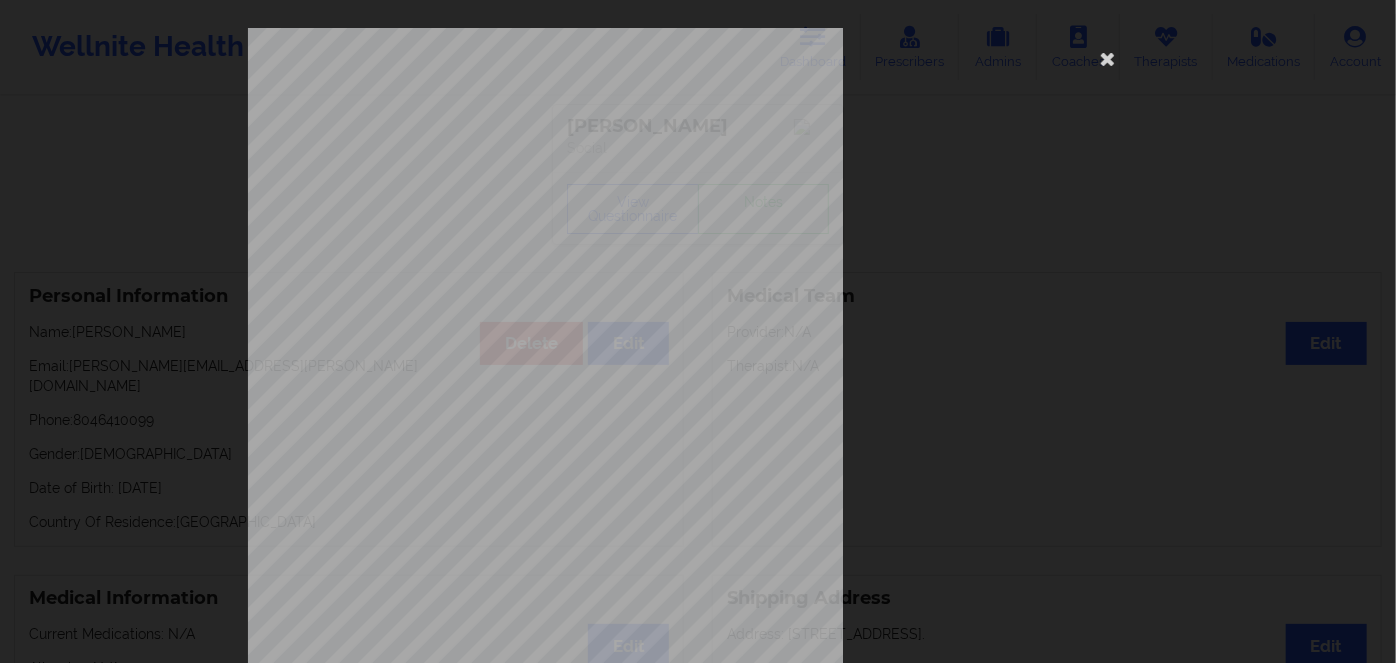 drag, startPoint x: 1106, startPoint y: 52, endPoint x: 912, endPoint y: 234, distance: 266.0075 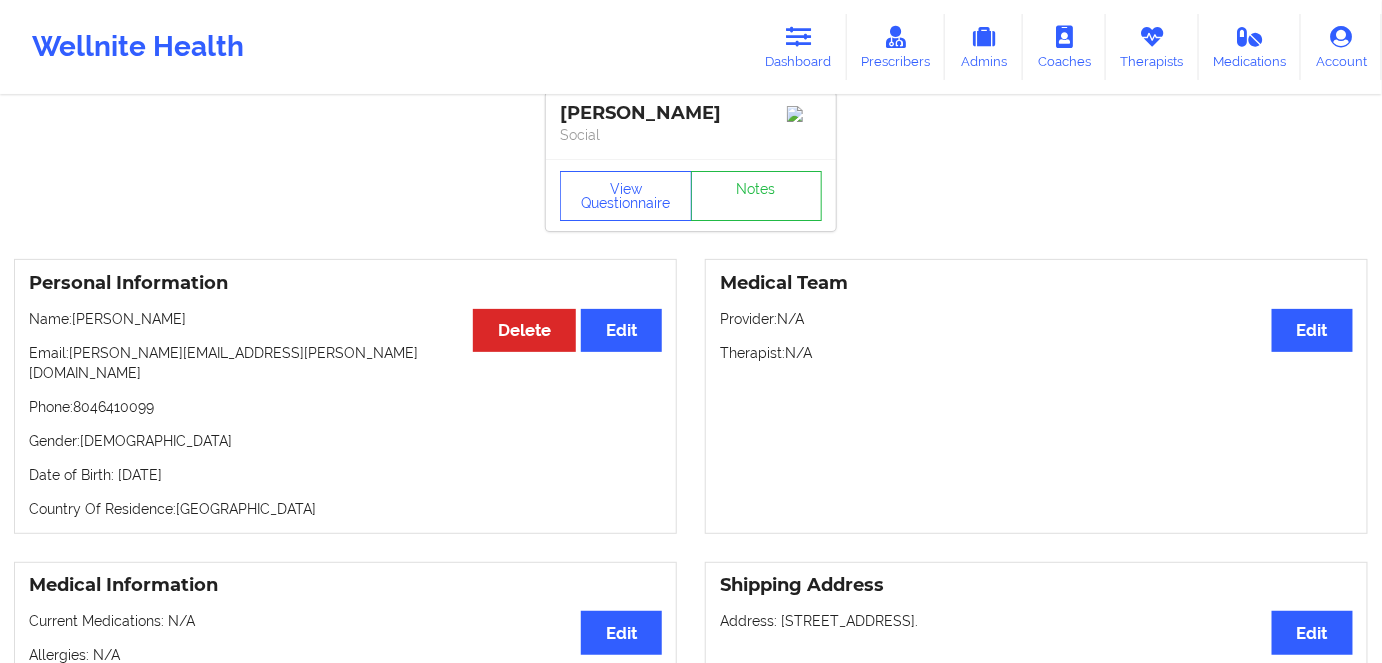 scroll, scrollTop: 0, scrollLeft: 0, axis: both 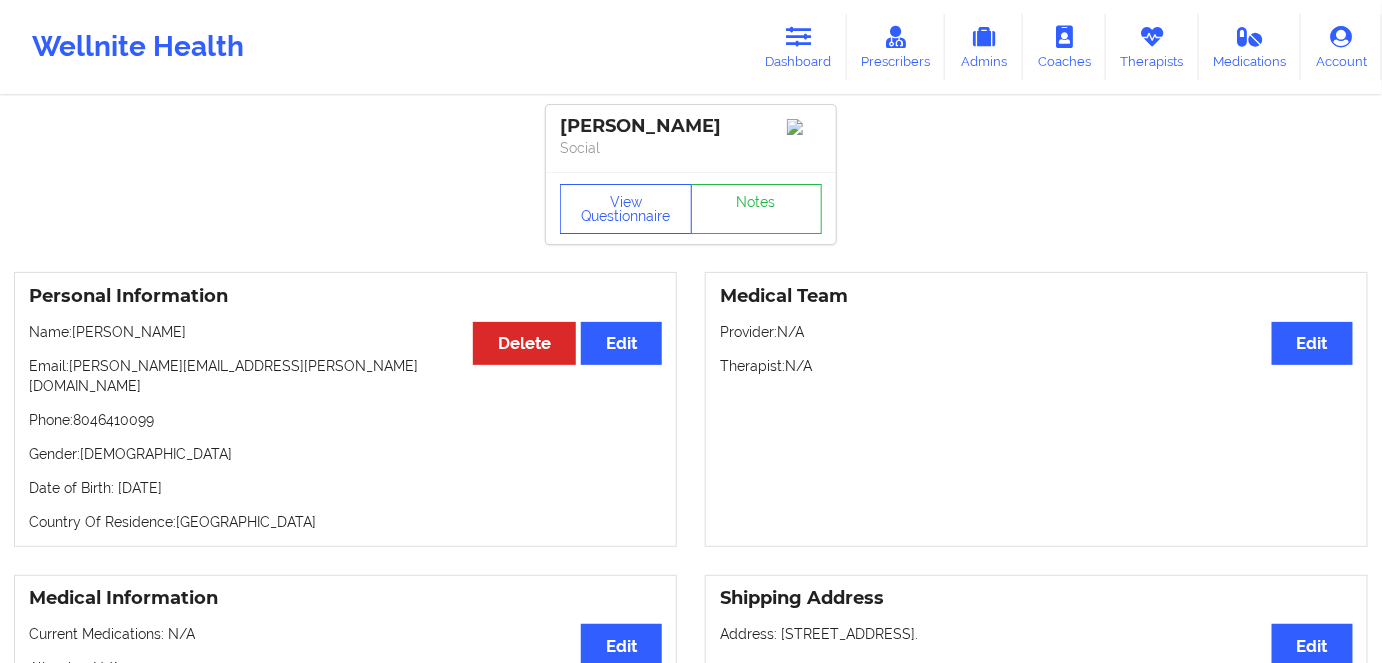click on "Date of Birth:   [DEMOGRAPHIC_DATA]" at bounding box center [345, 488] 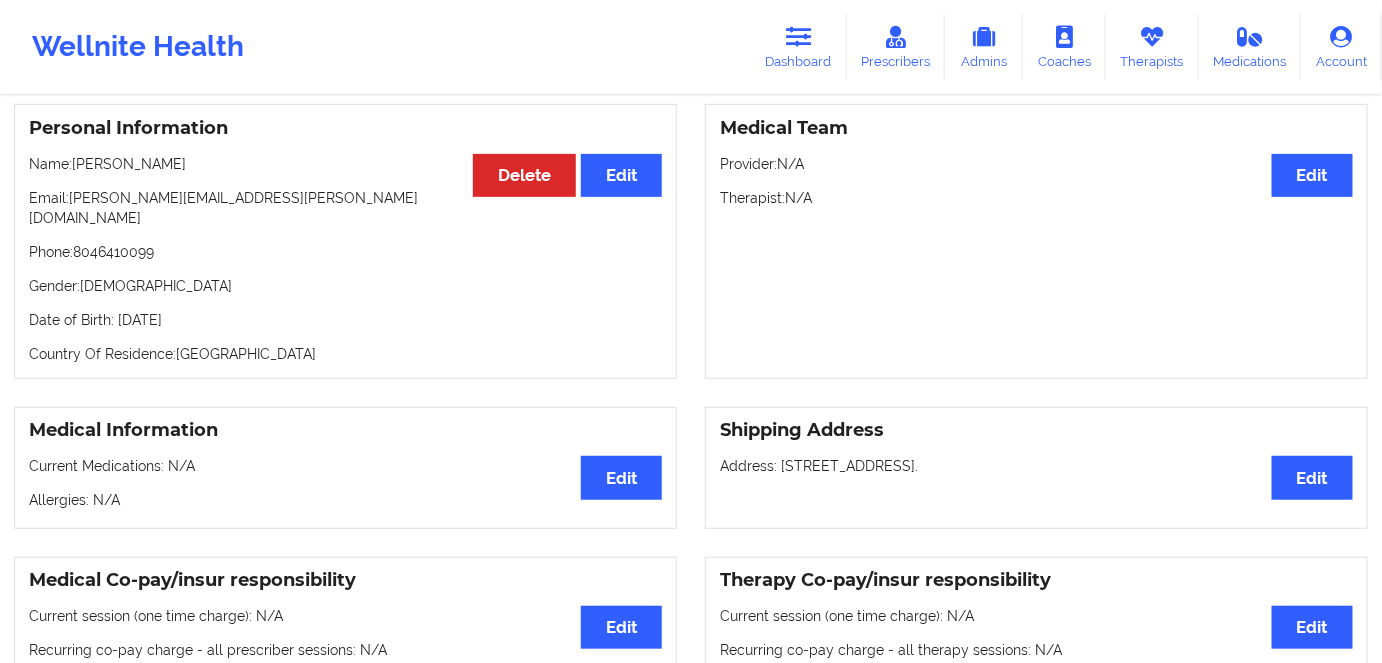 scroll, scrollTop: 90, scrollLeft: 0, axis: vertical 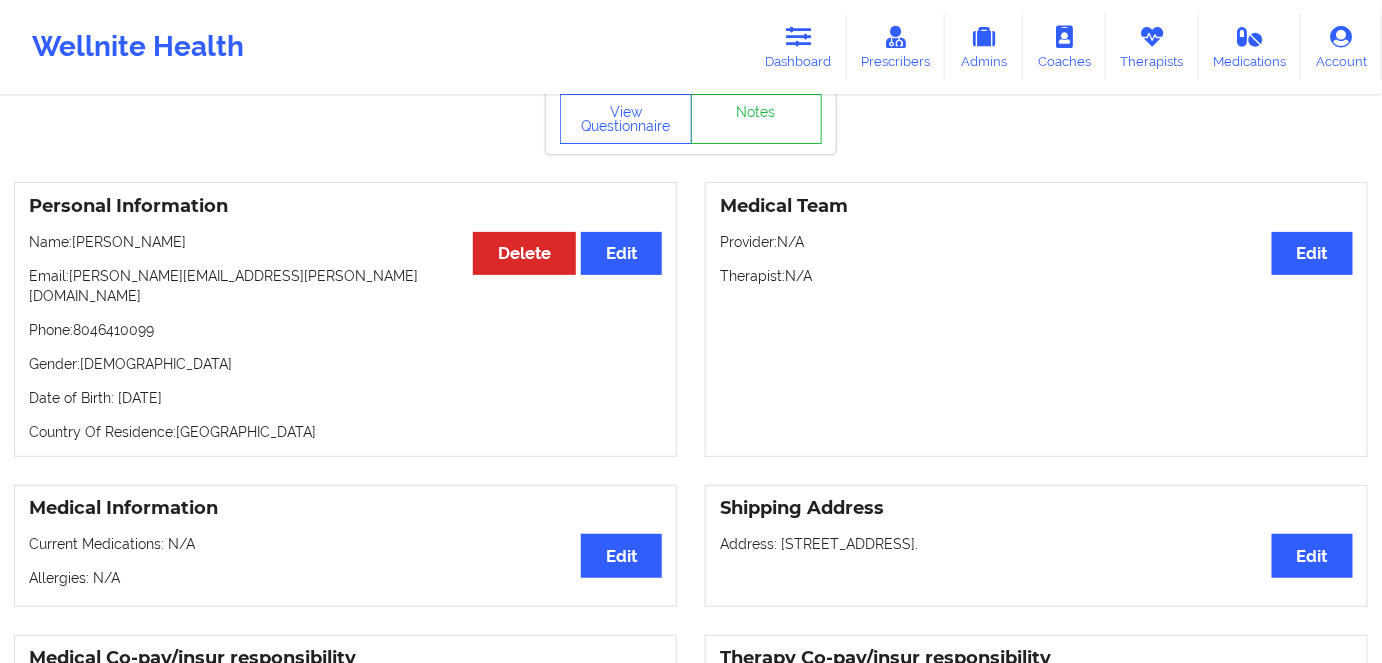 click on "Date of Birth:   [DEMOGRAPHIC_DATA]" at bounding box center (345, 398) 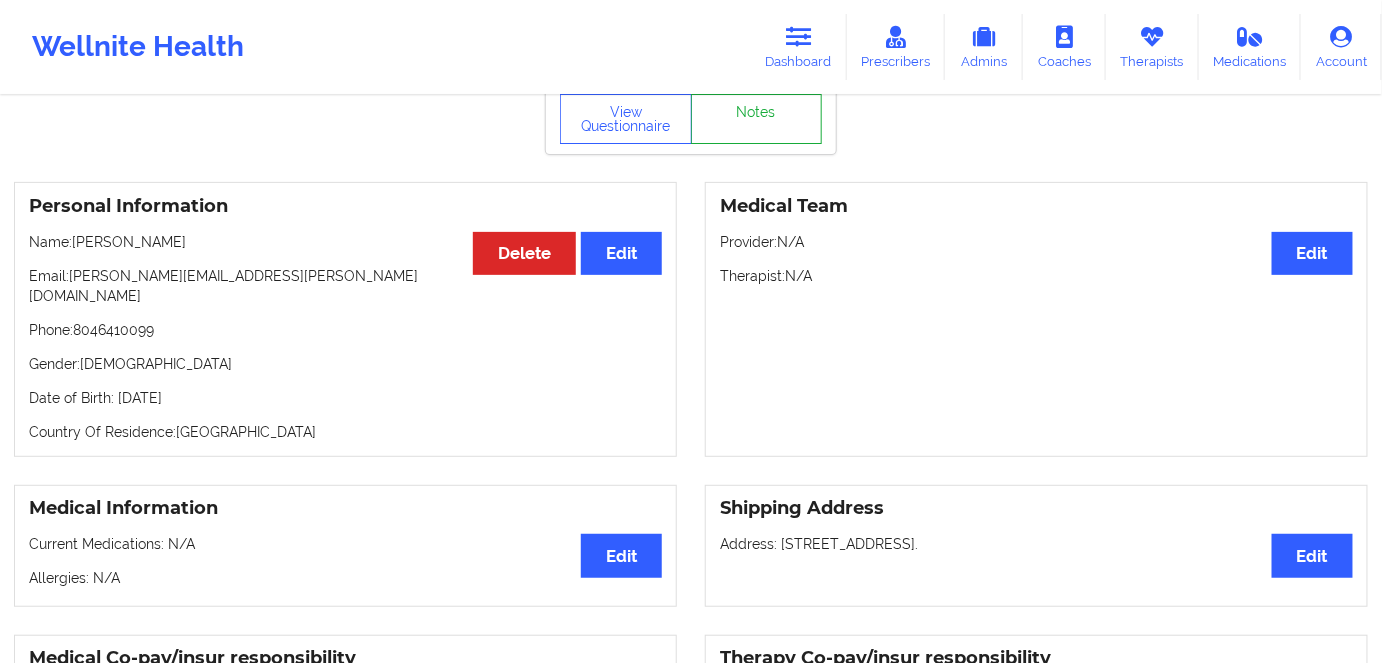 scroll, scrollTop: 0, scrollLeft: 0, axis: both 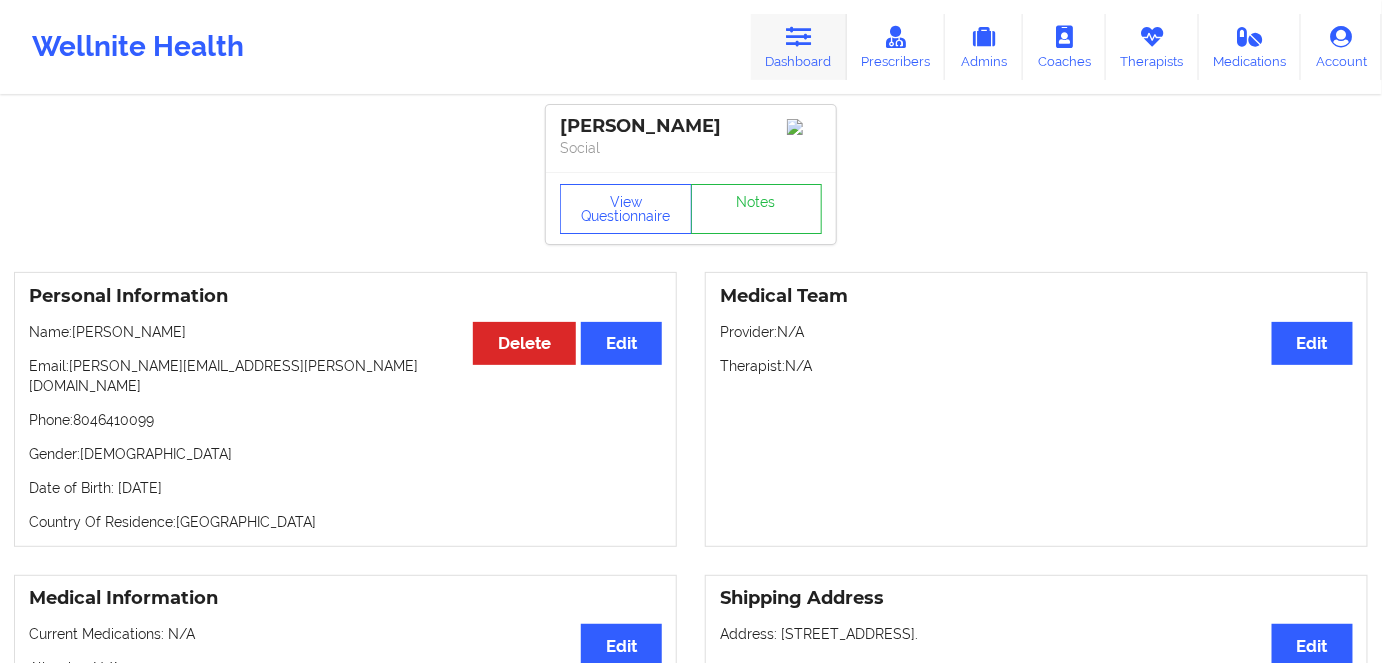 click on "Dashboard" at bounding box center (799, 47) 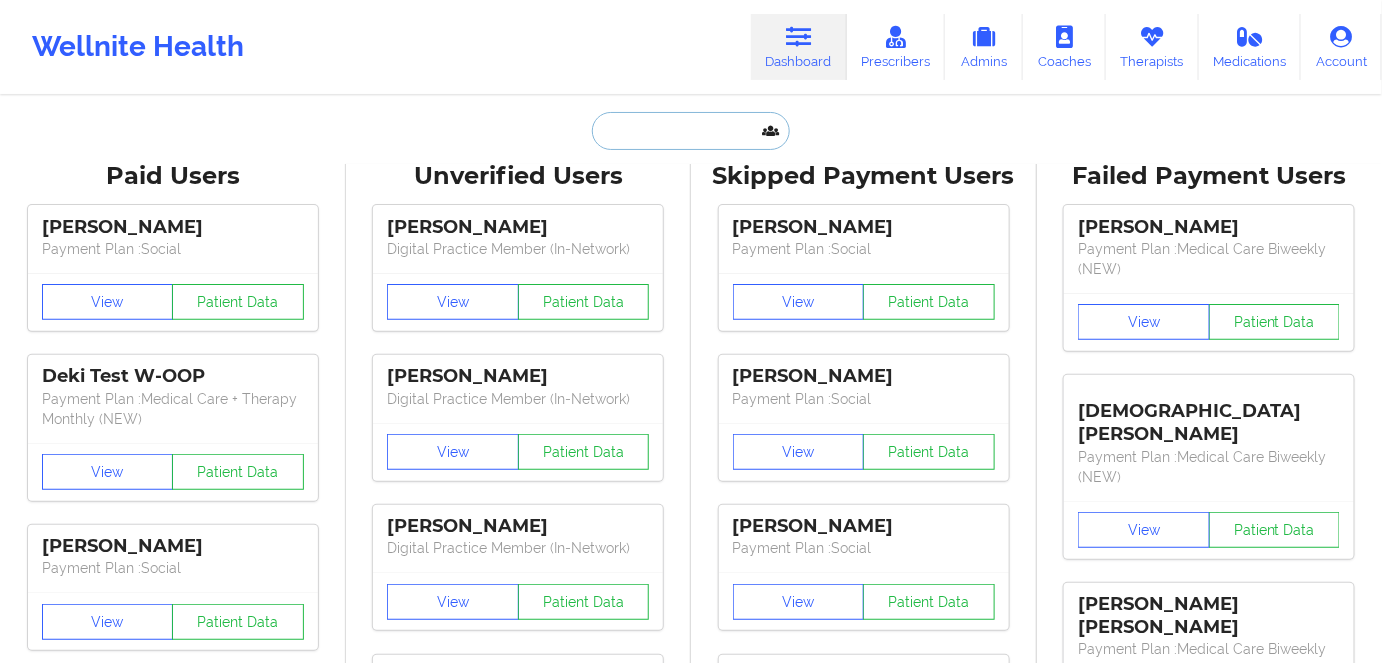 click at bounding box center (691, 131) 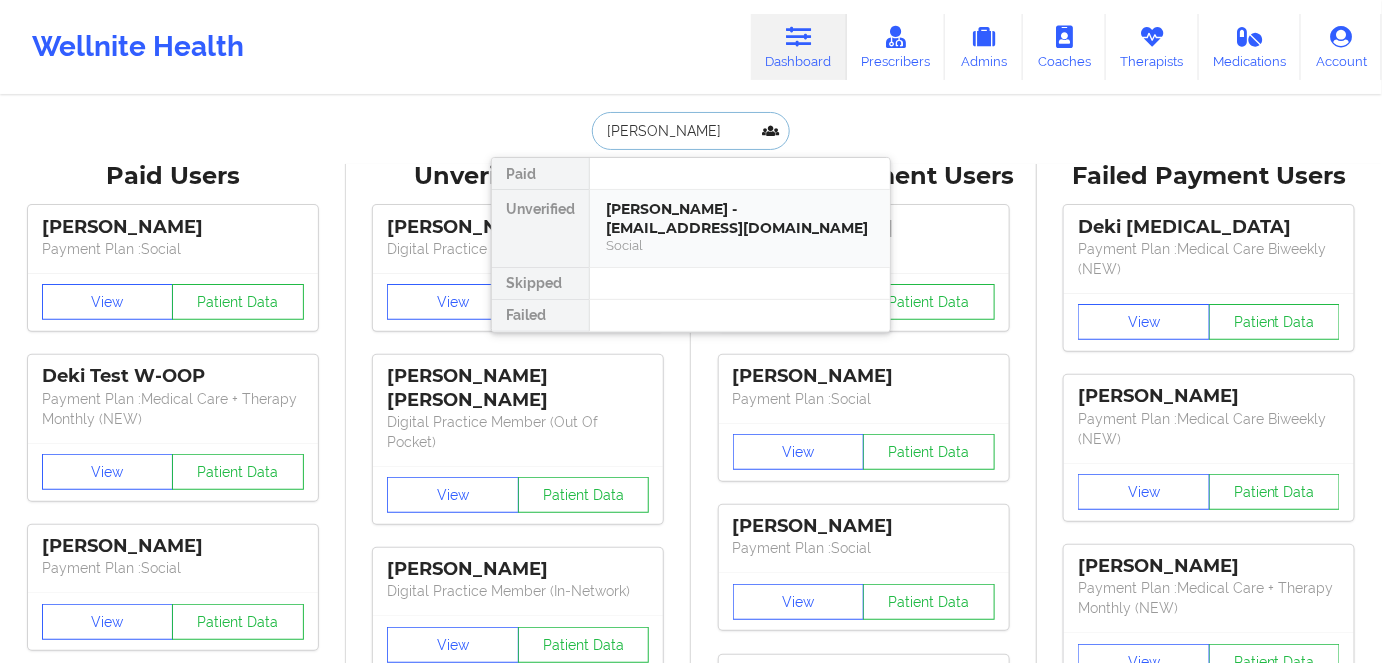 click on "Social" at bounding box center (740, 245) 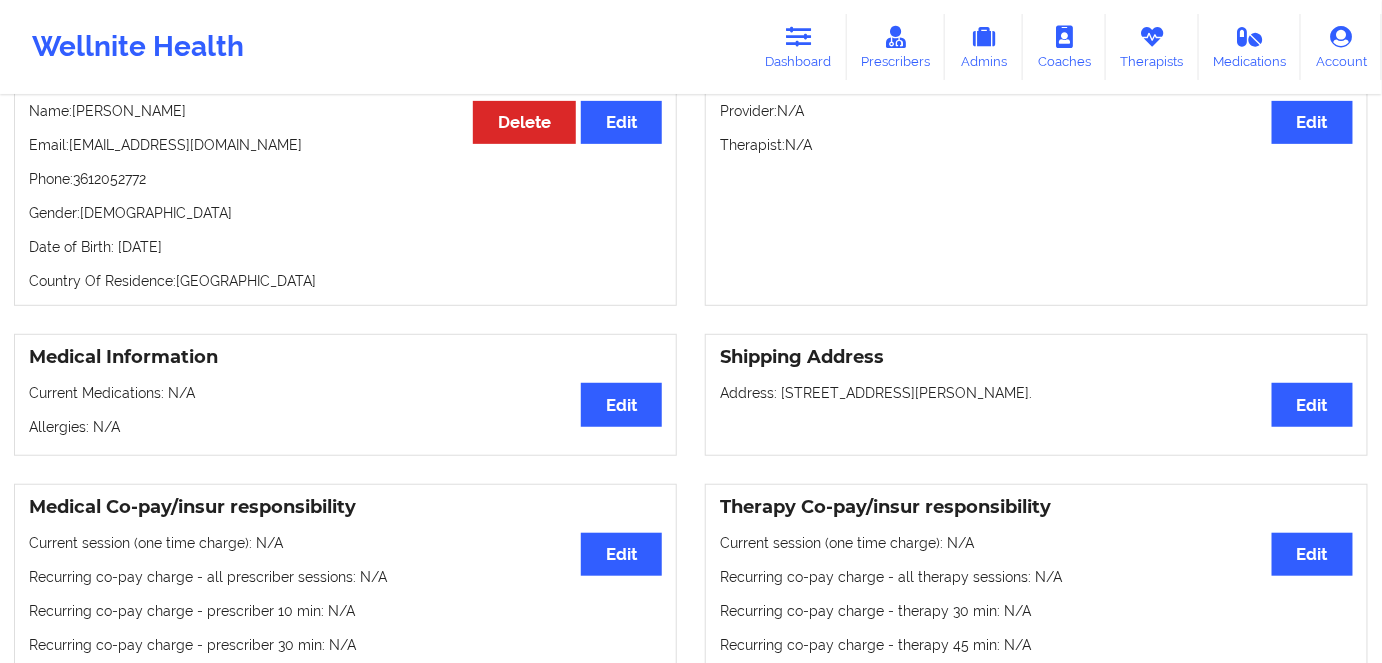 scroll, scrollTop: 181, scrollLeft: 0, axis: vertical 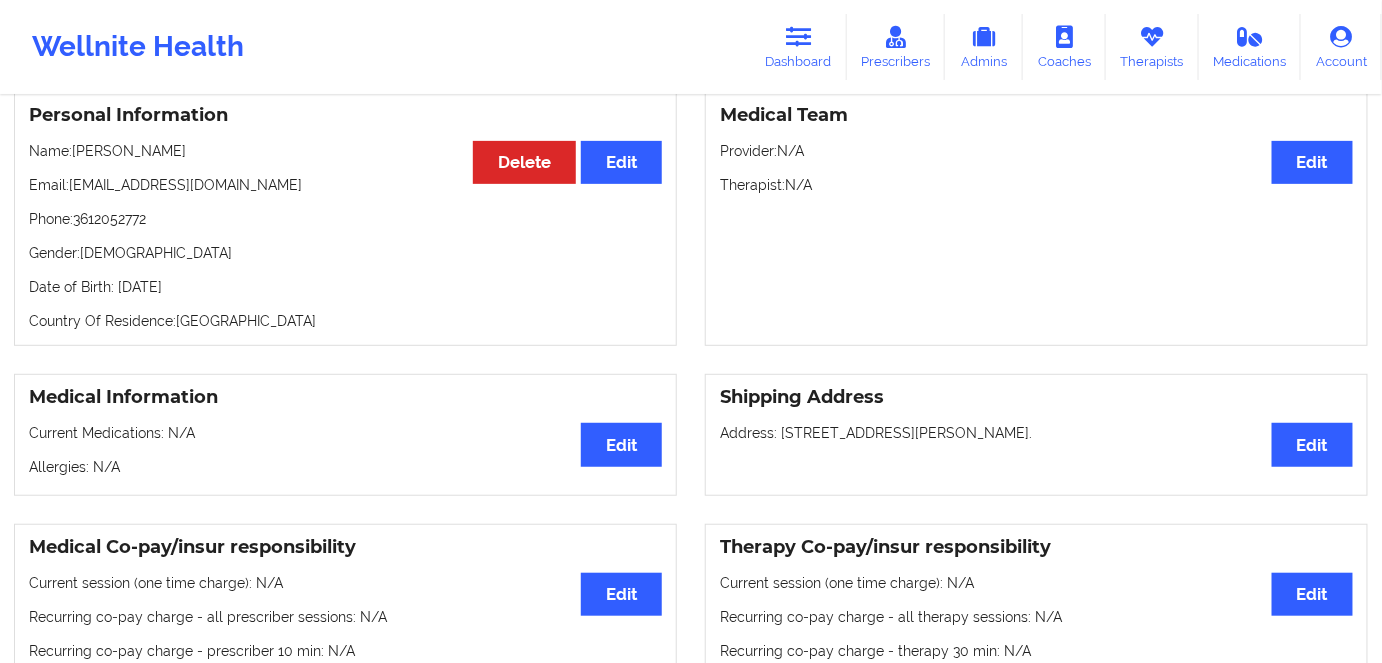 click on "Date of Birth:   [DEMOGRAPHIC_DATA]" at bounding box center [345, 287] 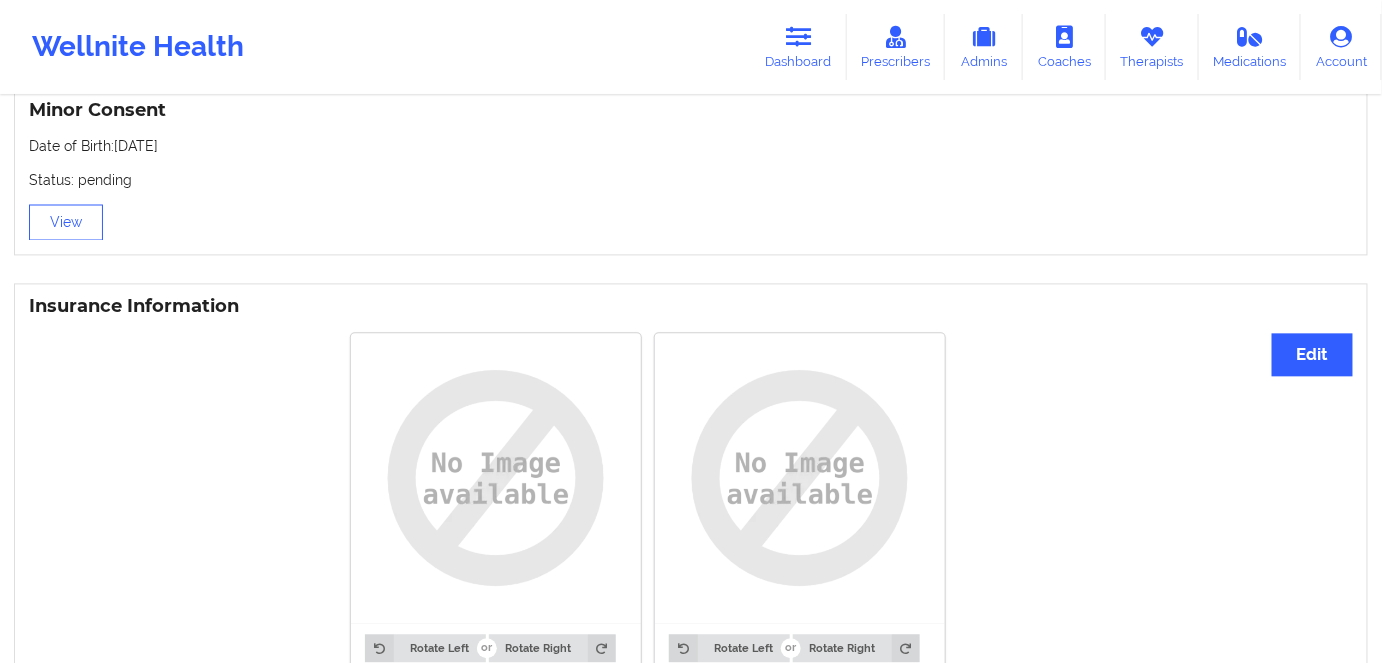 scroll, scrollTop: 1000, scrollLeft: 0, axis: vertical 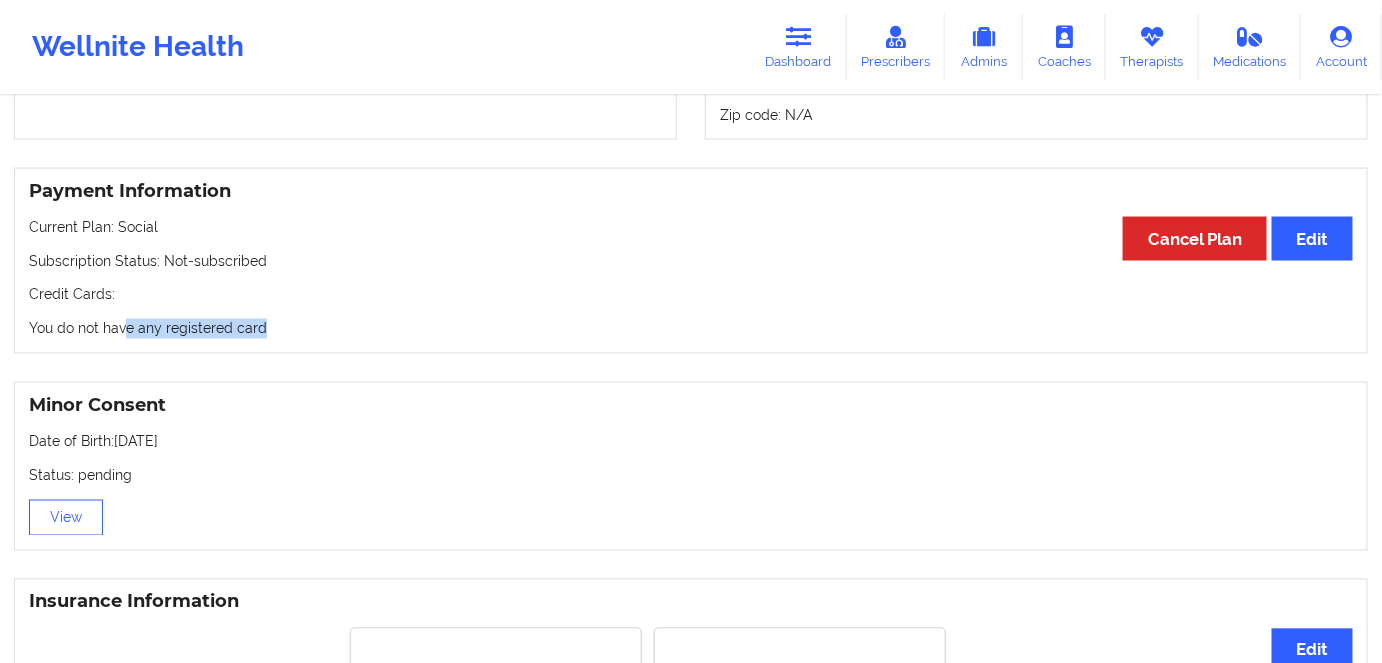 drag, startPoint x: 306, startPoint y: 326, endPoint x: 237, endPoint y: 331, distance: 69.18092 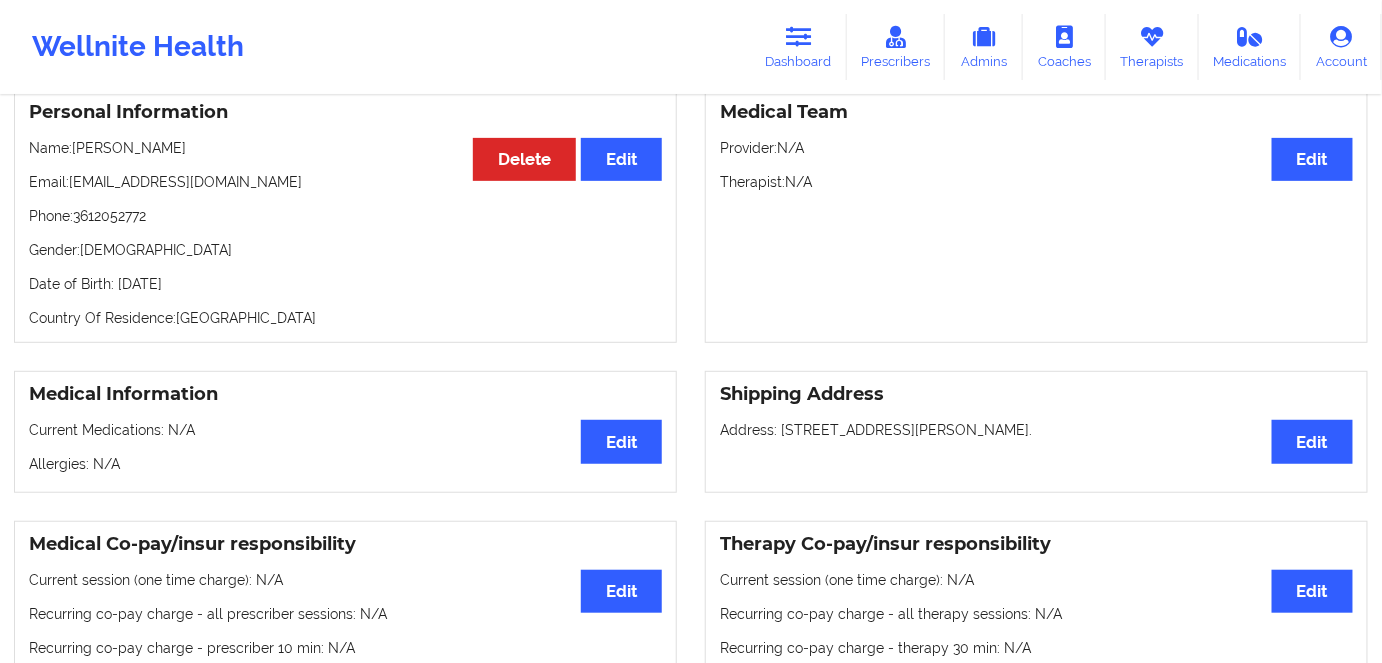 scroll, scrollTop: 181, scrollLeft: 0, axis: vertical 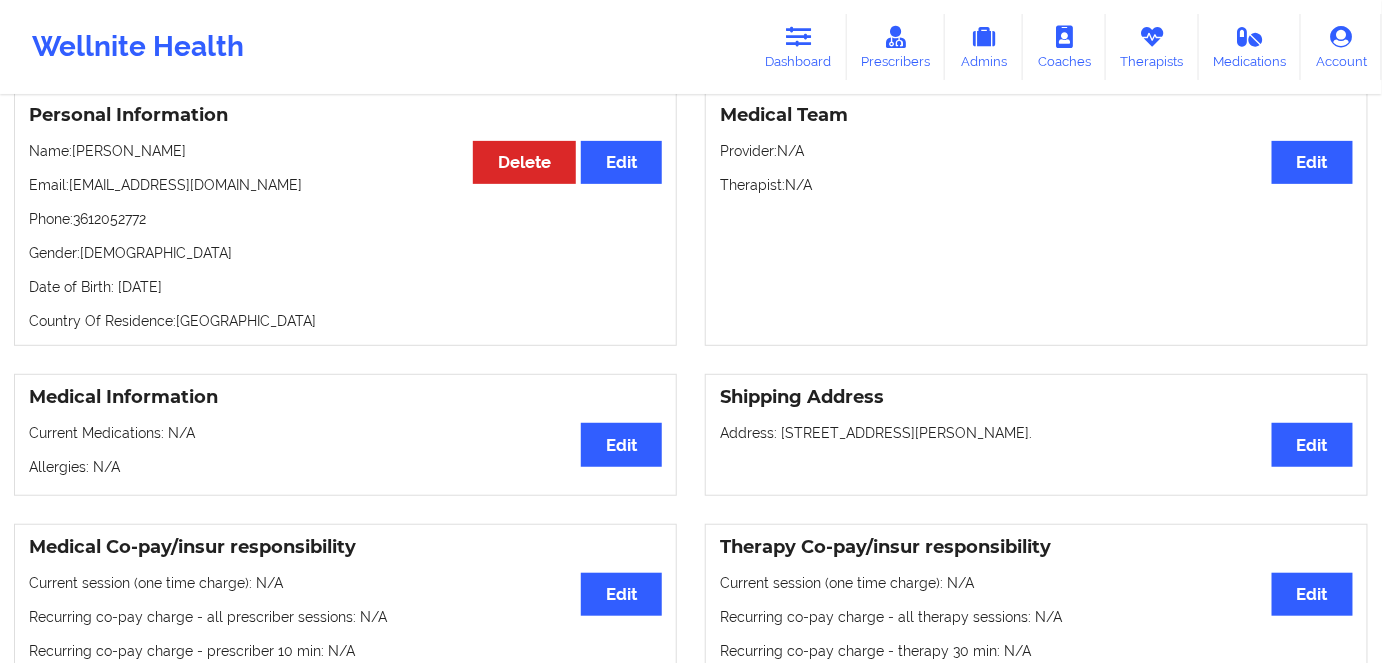 click on "Personal Information Edit Delete Name:  [PERSON_NAME] Email:  [EMAIL_ADDRESS][DOMAIN_NAME] Phone:  [PHONE_NUMBER] Gender:  [DEMOGRAPHIC_DATA] Date of Birth:   [DEMOGRAPHIC_DATA] Country Of Residence: [DEMOGRAPHIC_DATA]" at bounding box center (345, 218) 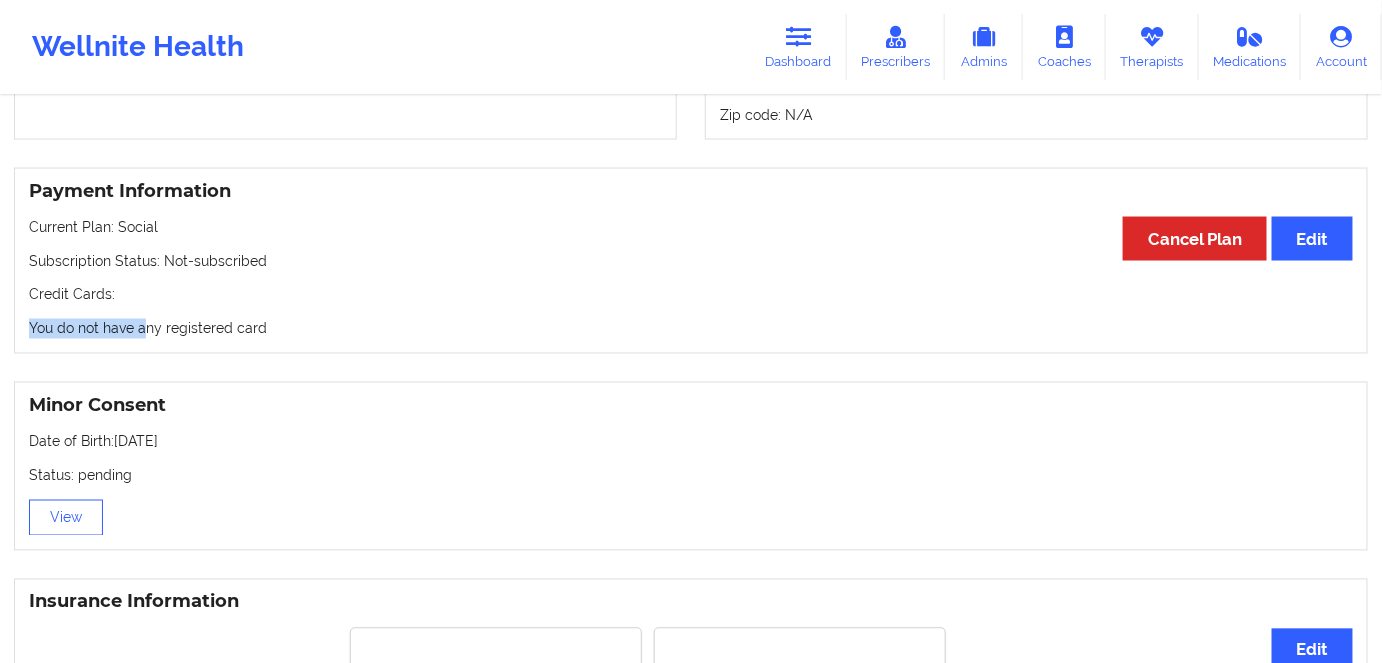drag, startPoint x: 282, startPoint y: 313, endPoint x: 144, endPoint y: 343, distance: 141.22322 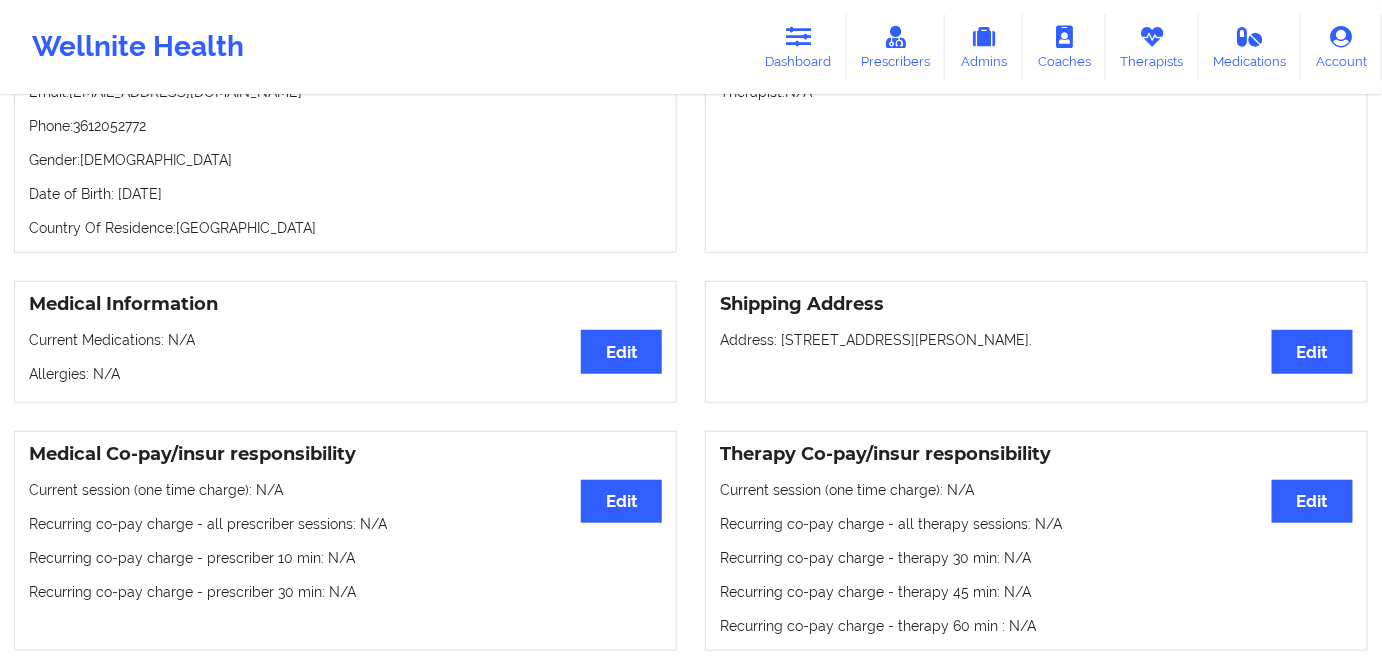 scroll, scrollTop: 272, scrollLeft: 0, axis: vertical 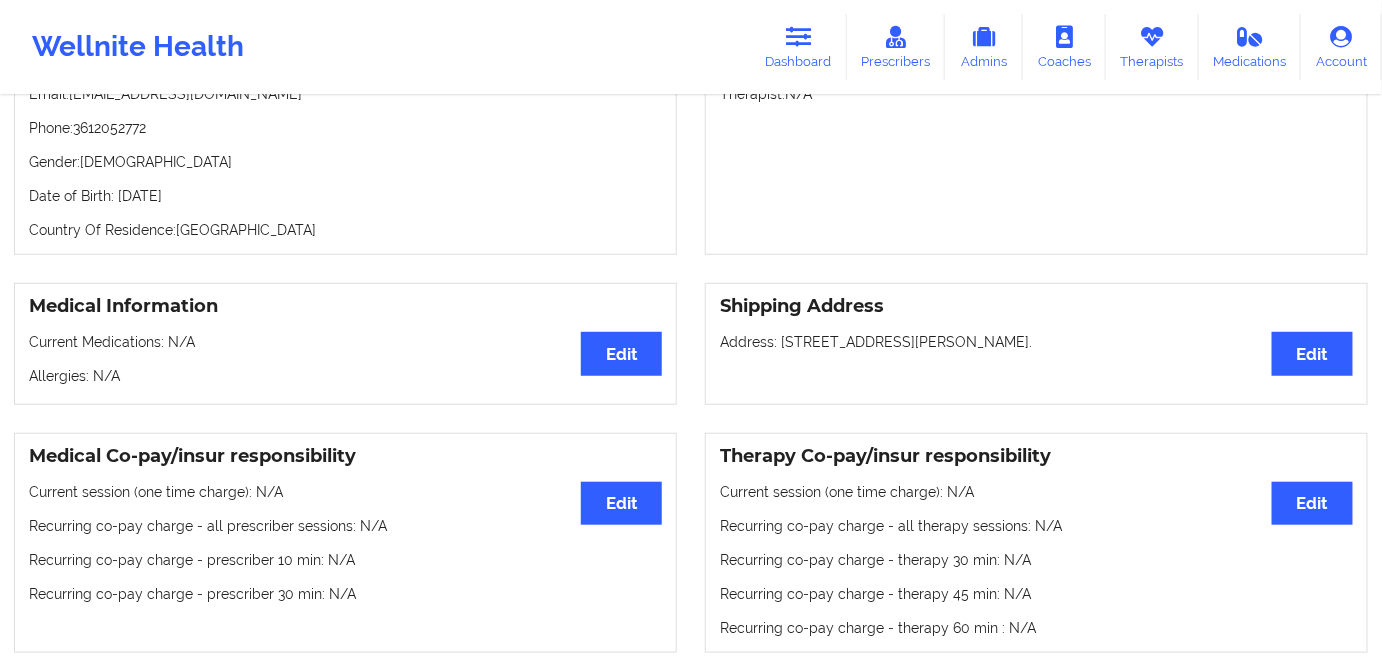 drag, startPoint x: 217, startPoint y: 186, endPoint x: 365, endPoint y: 142, distance: 154.40207 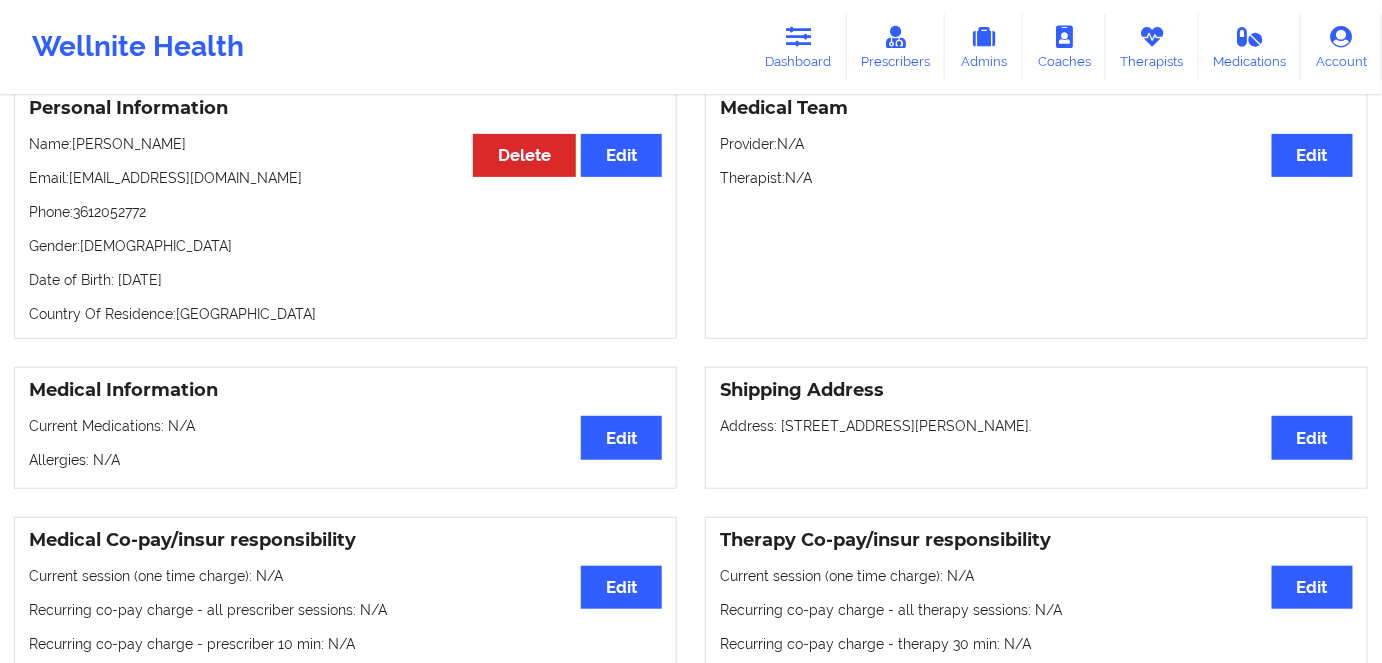 scroll, scrollTop: 90, scrollLeft: 0, axis: vertical 